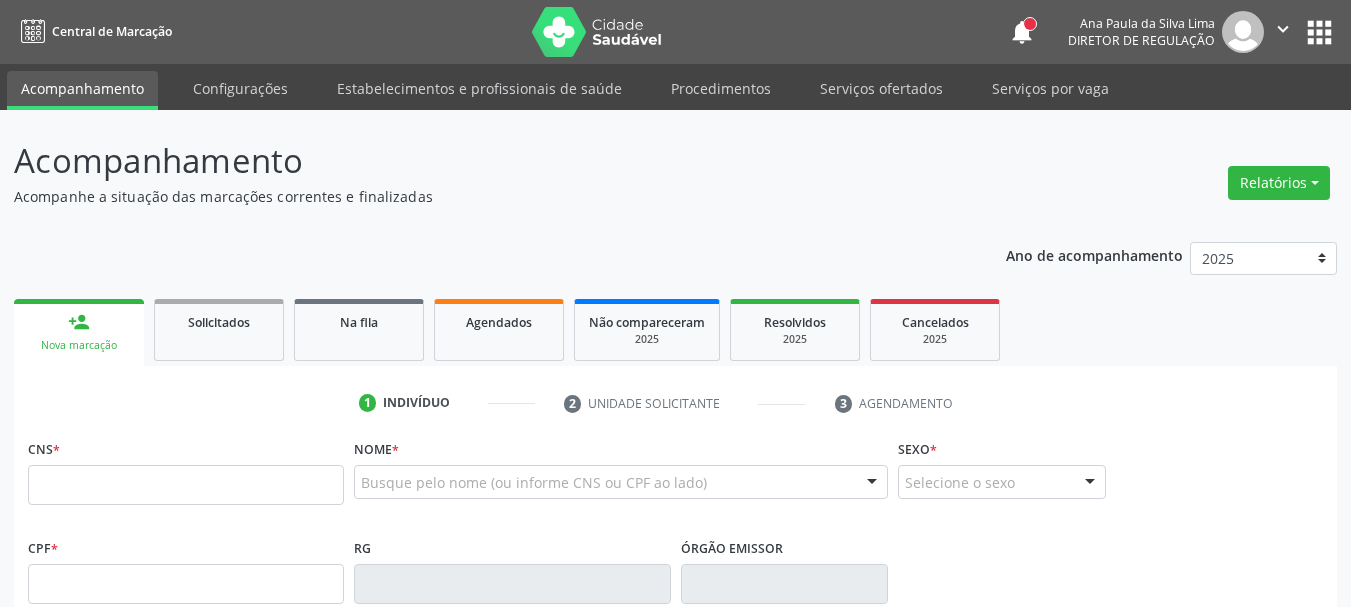scroll, scrollTop: 0, scrollLeft: 0, axis: both 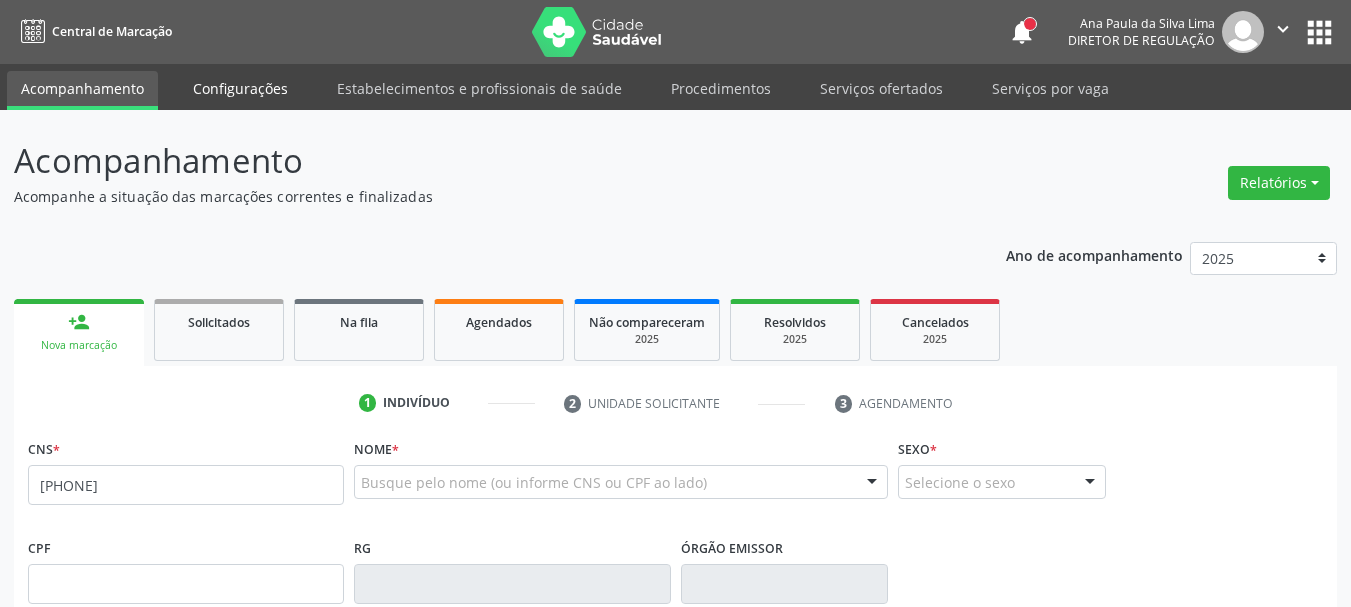 type on "[PHONE]" 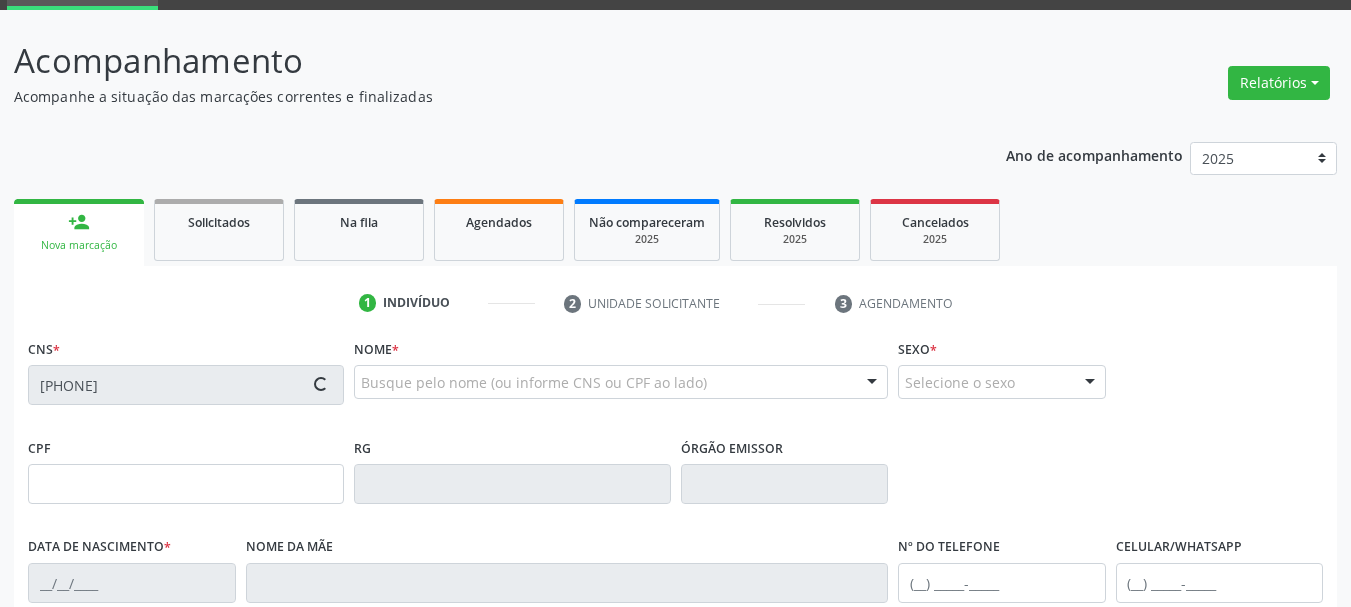 type on "[CPF]" 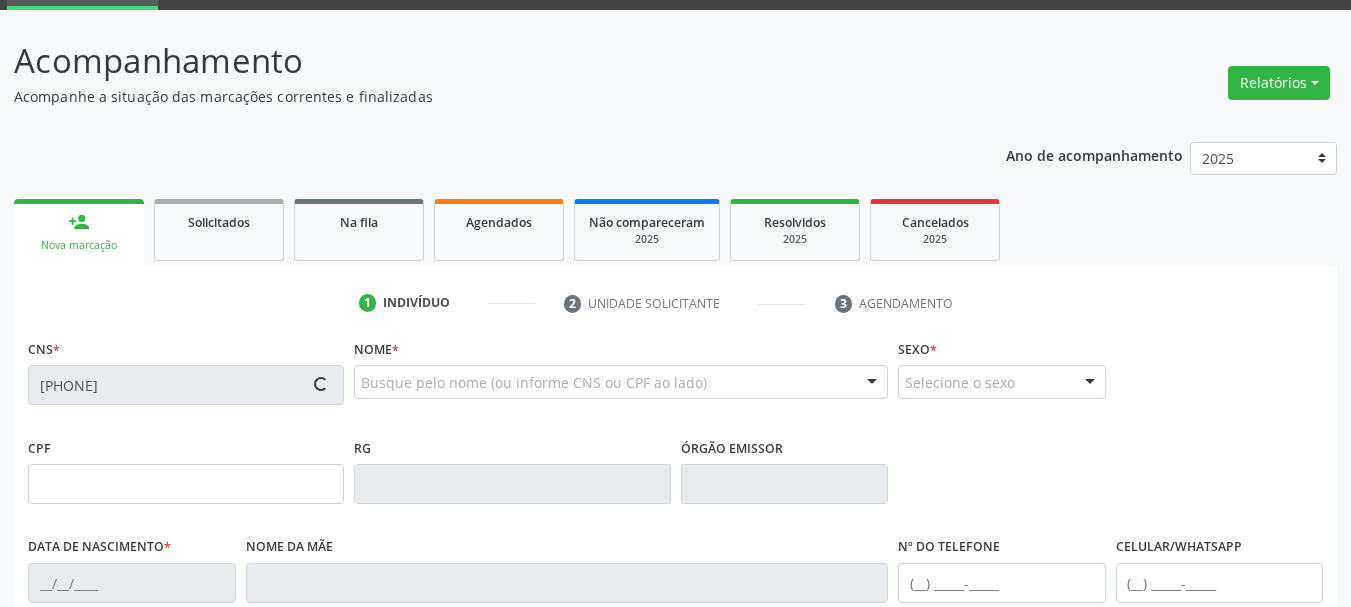 type on "[DATE]" 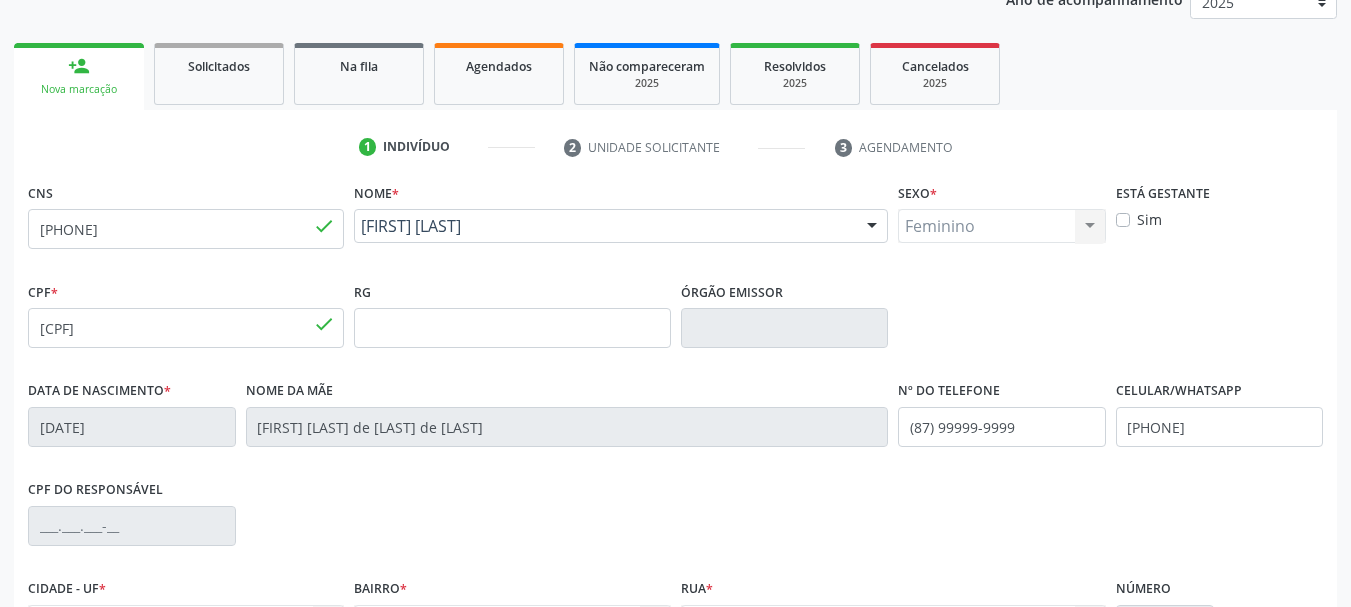scroll, scrollTop: 300, scrollLeft: 0, axis: vertical 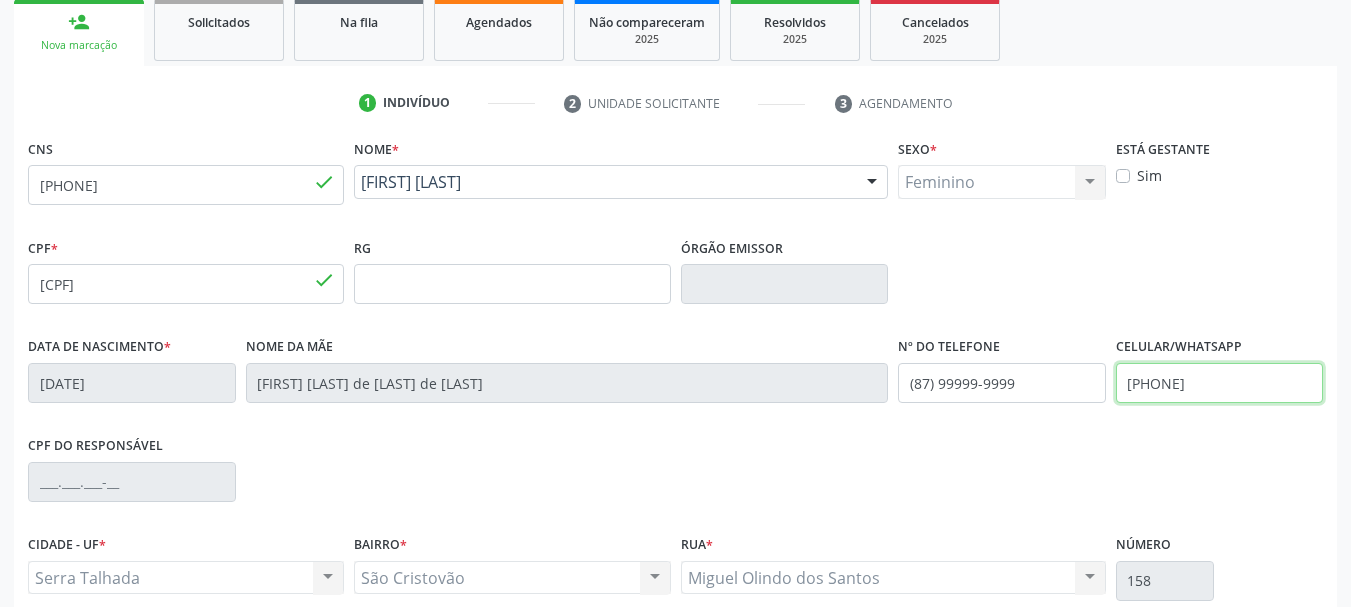 drag, startPoint x: 1254, startPoint y: 379, endPoint x: 945, endPoint y: 389, distance: 309.16177 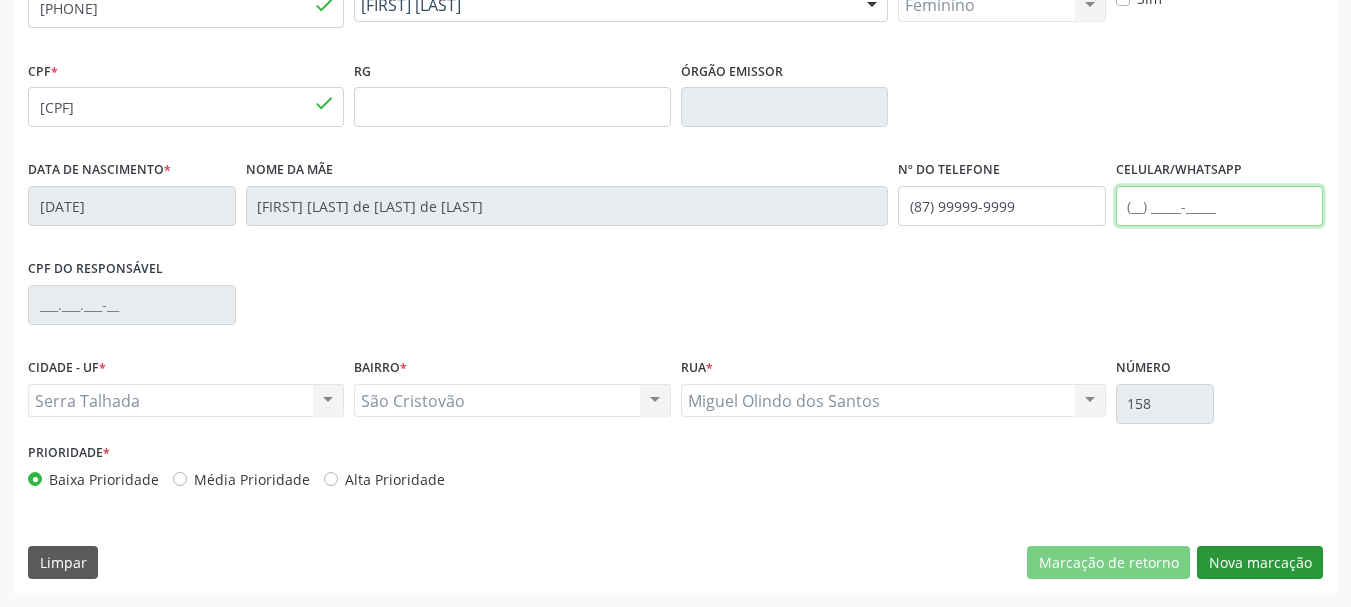 type 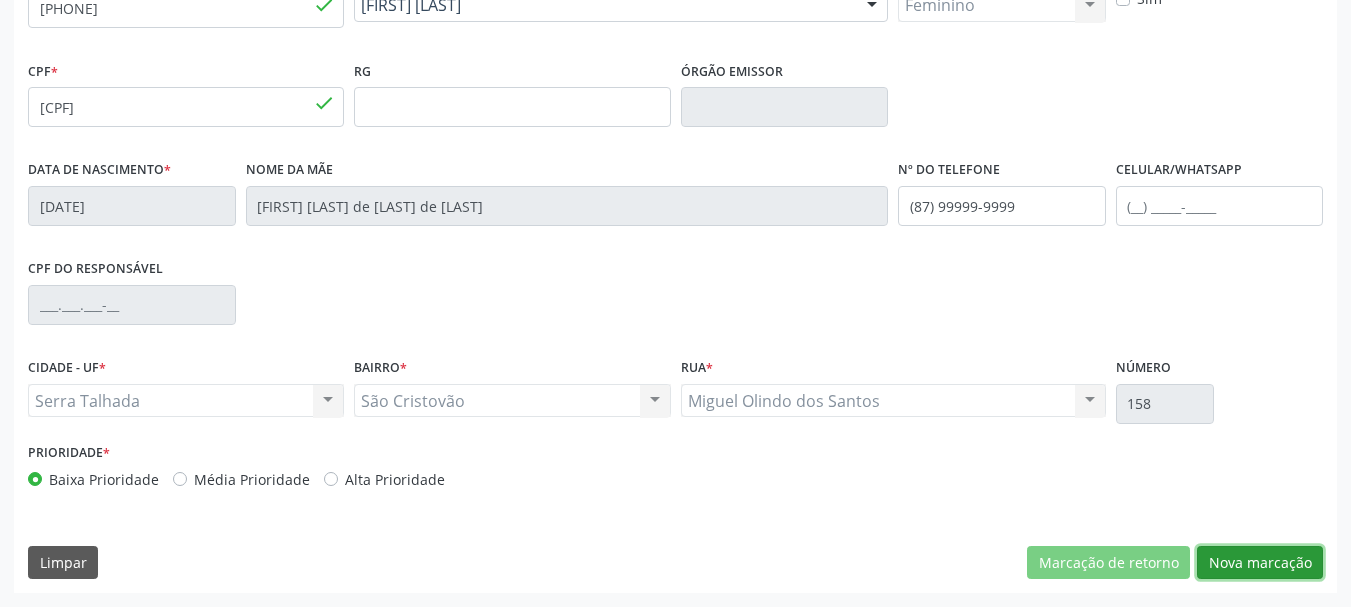 click on "Nova marcação" at bounding box center [1260, 563] 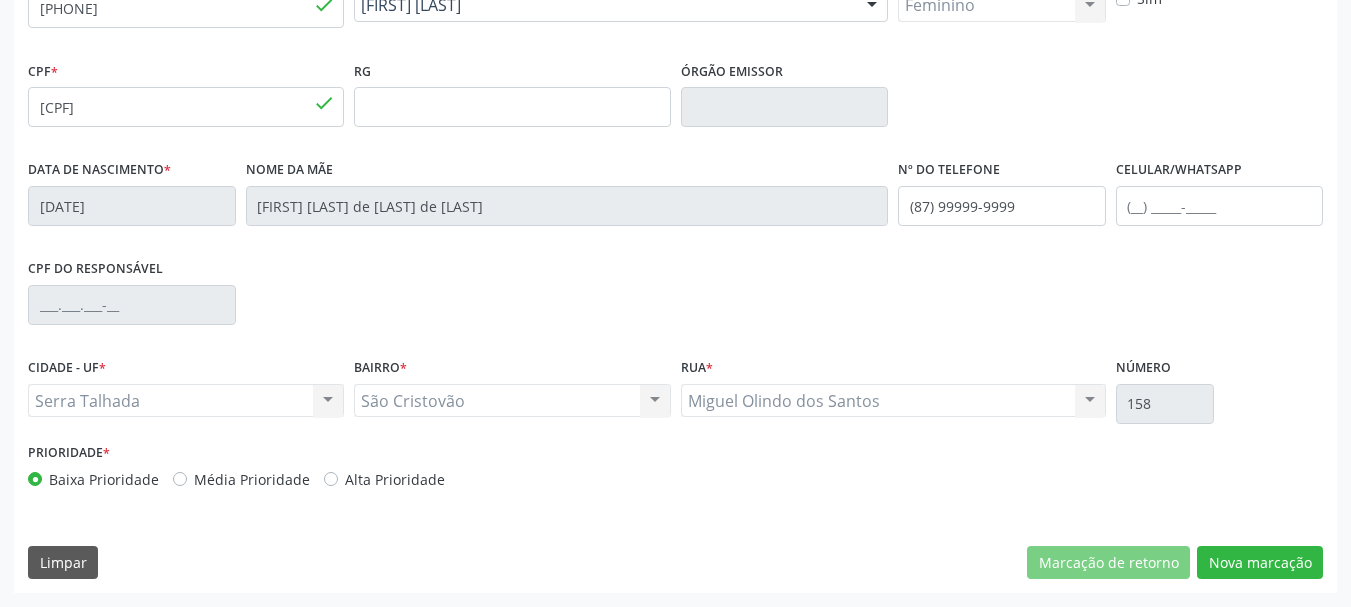 scroll, scrollTop: 299, scrollLeft: 0, axis: vertical 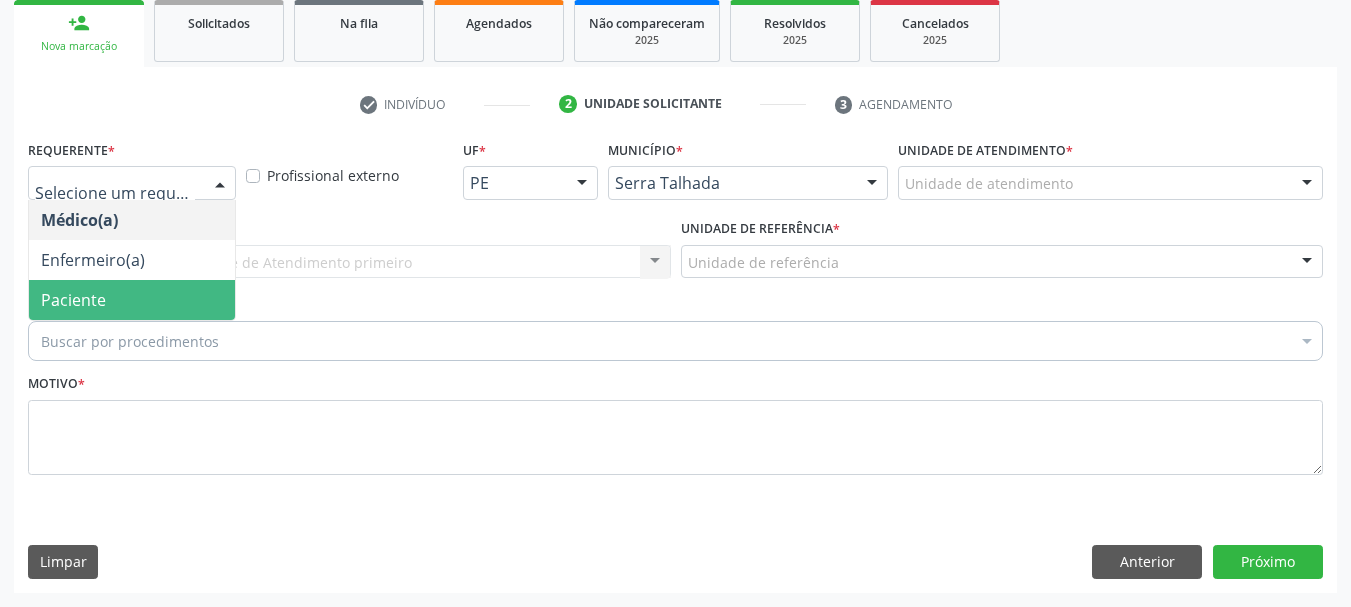 click on "Paciente" at bounding box center [73, 300] 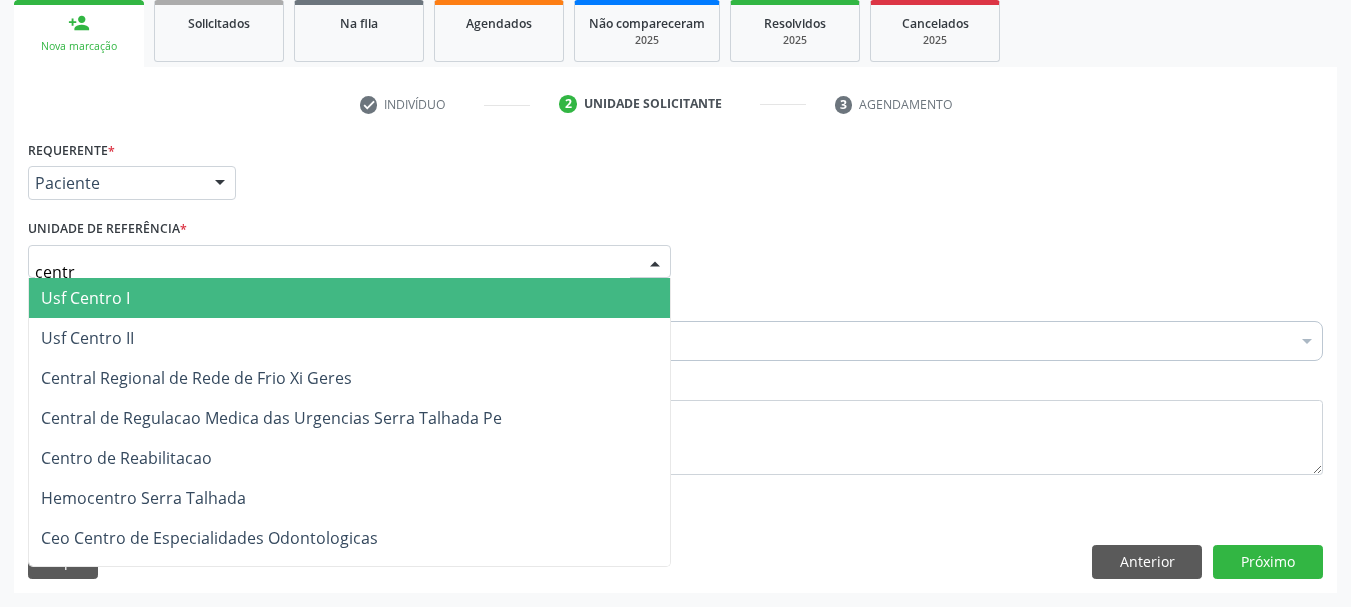 type on "centro" 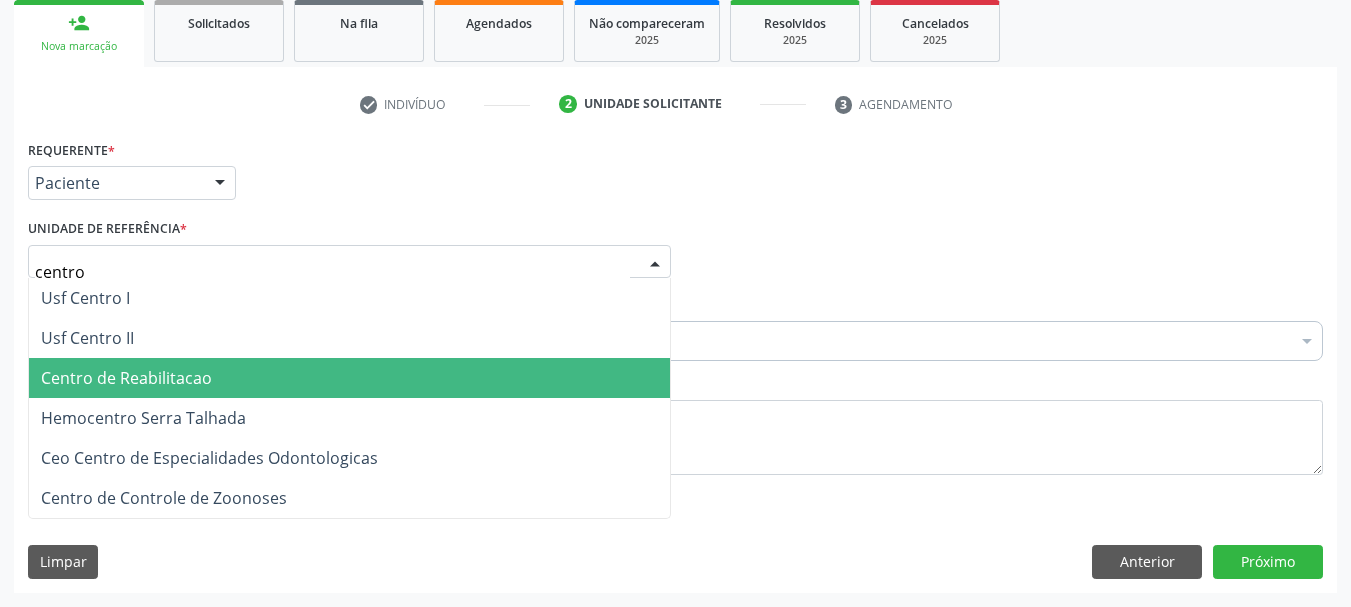 click on "Centro de Reabilitacao" at bounding box center (349, 378) 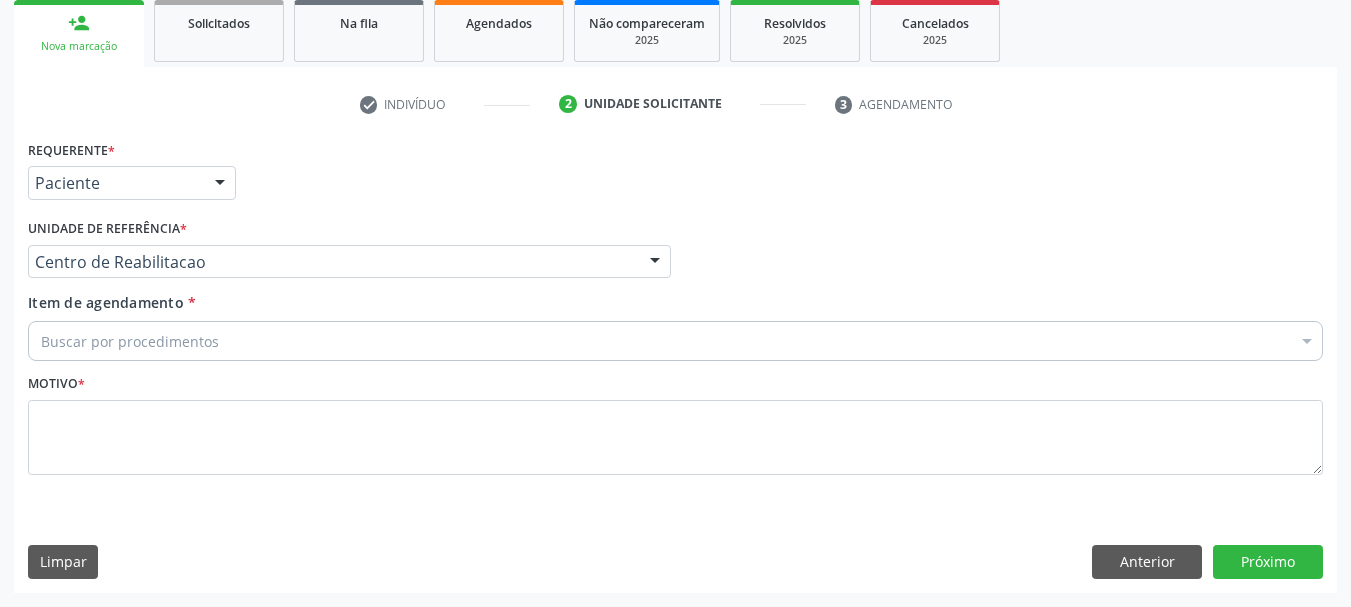 click on "Buscar por procedimentos" at bounding box center (675, 341) 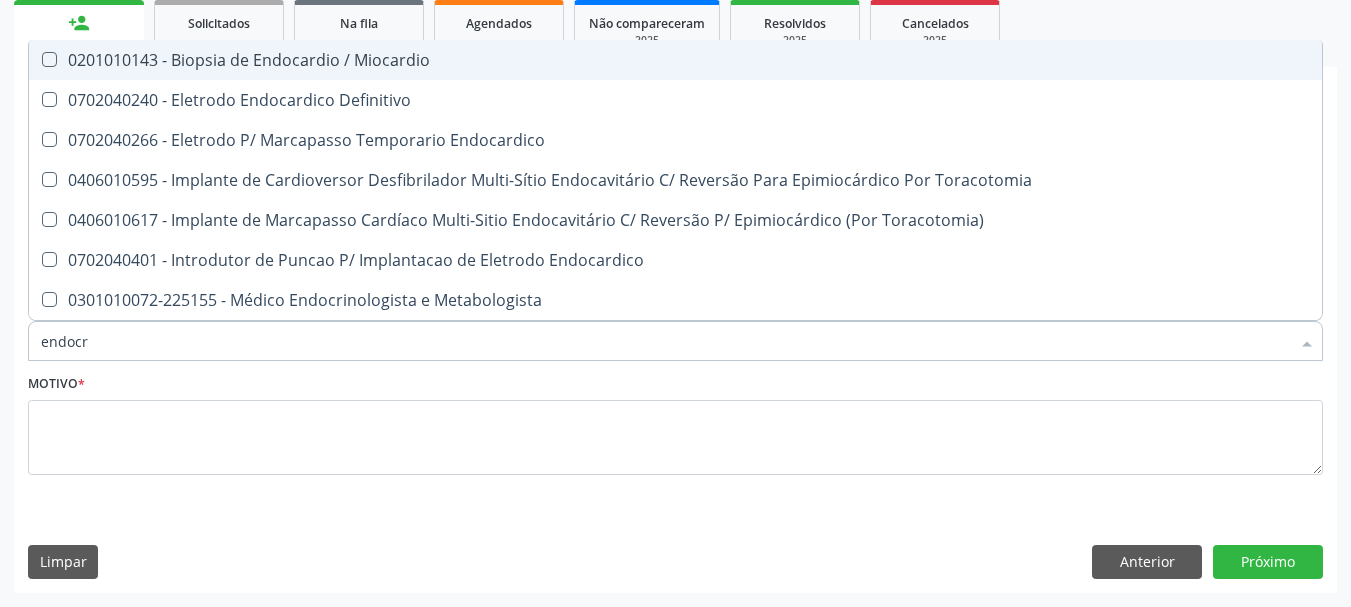 type on "endocri" 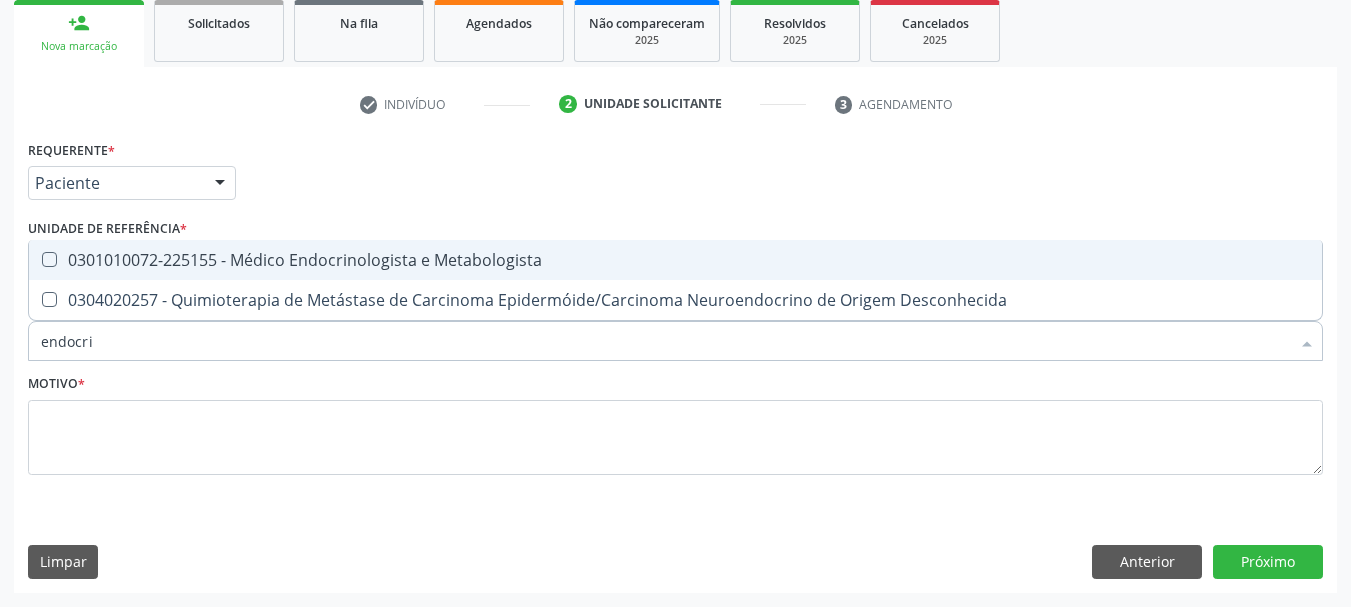 click on "0301010072-225155 - Médico Endocrinologista e Metabologista" at bounding box center (675, 260) 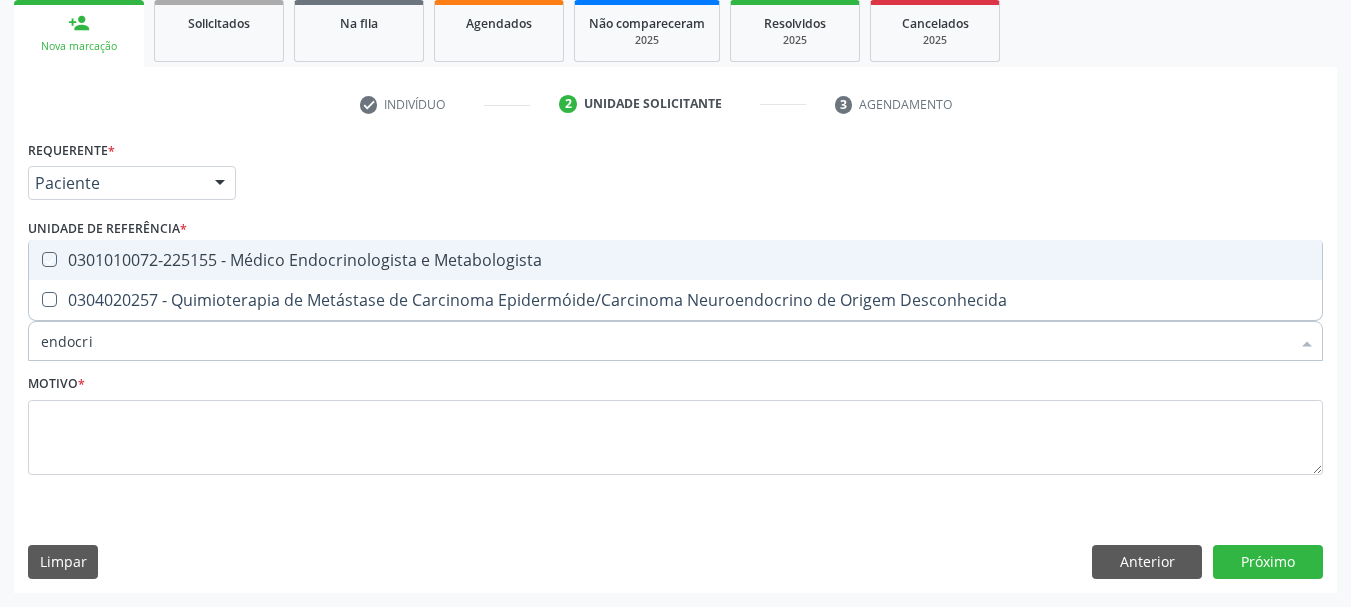 checkbox on "true" 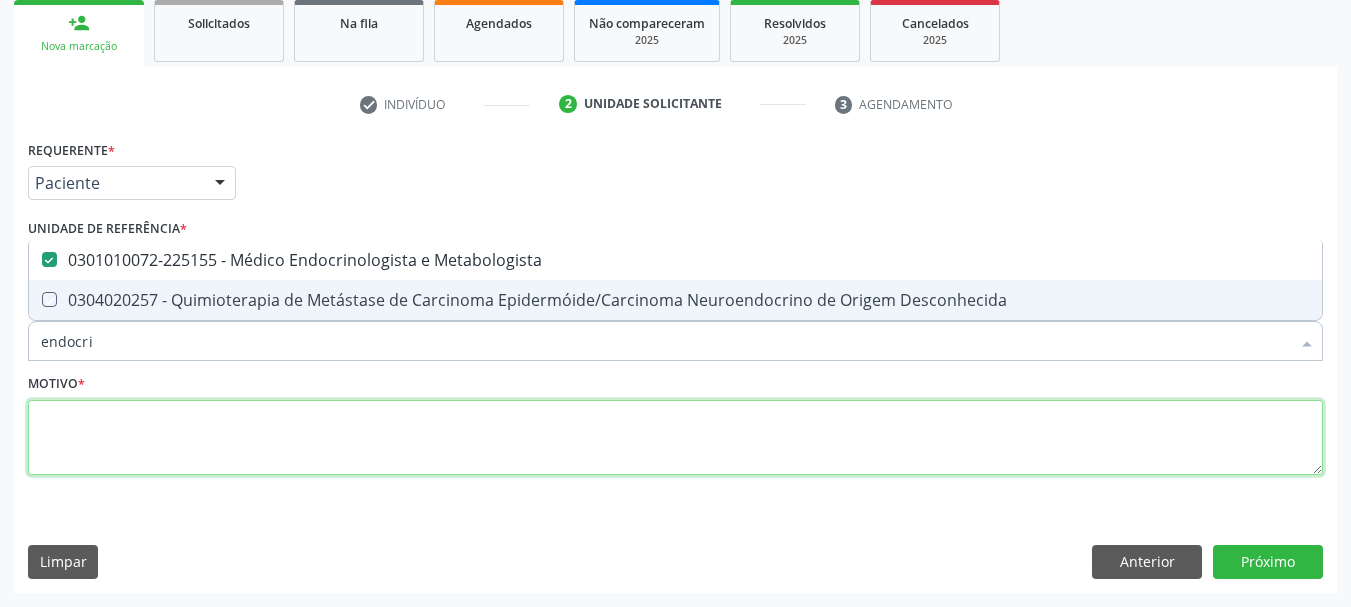 click at bounding box center (675, 438) 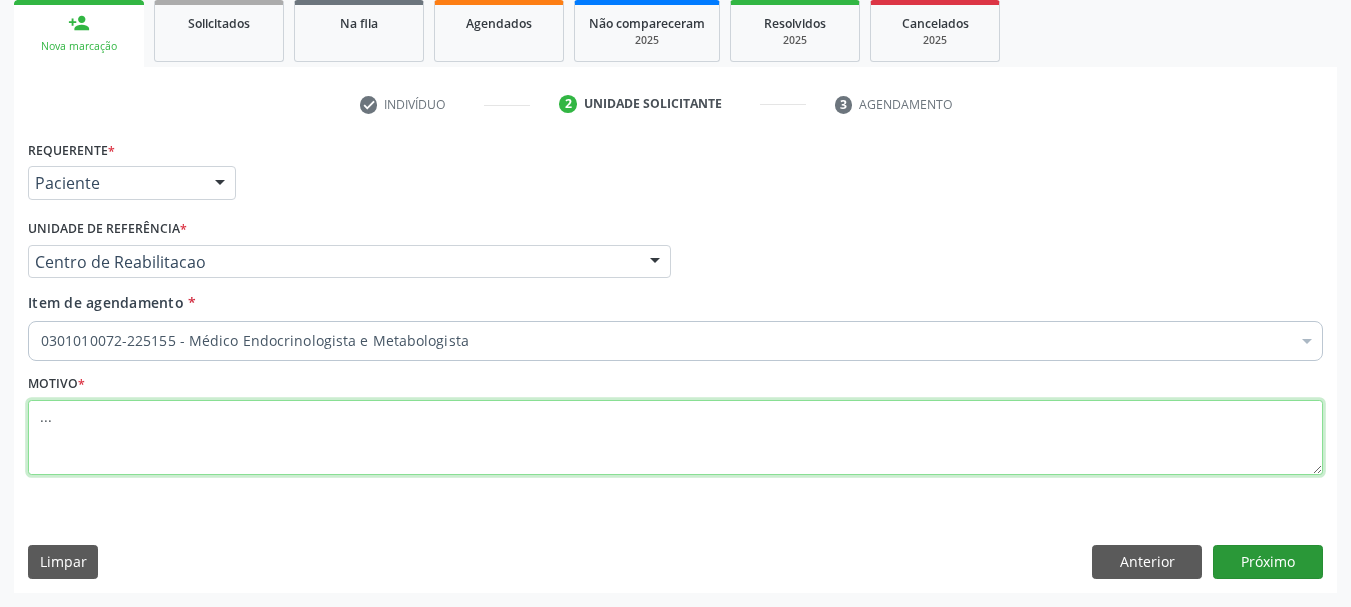 type on "..." 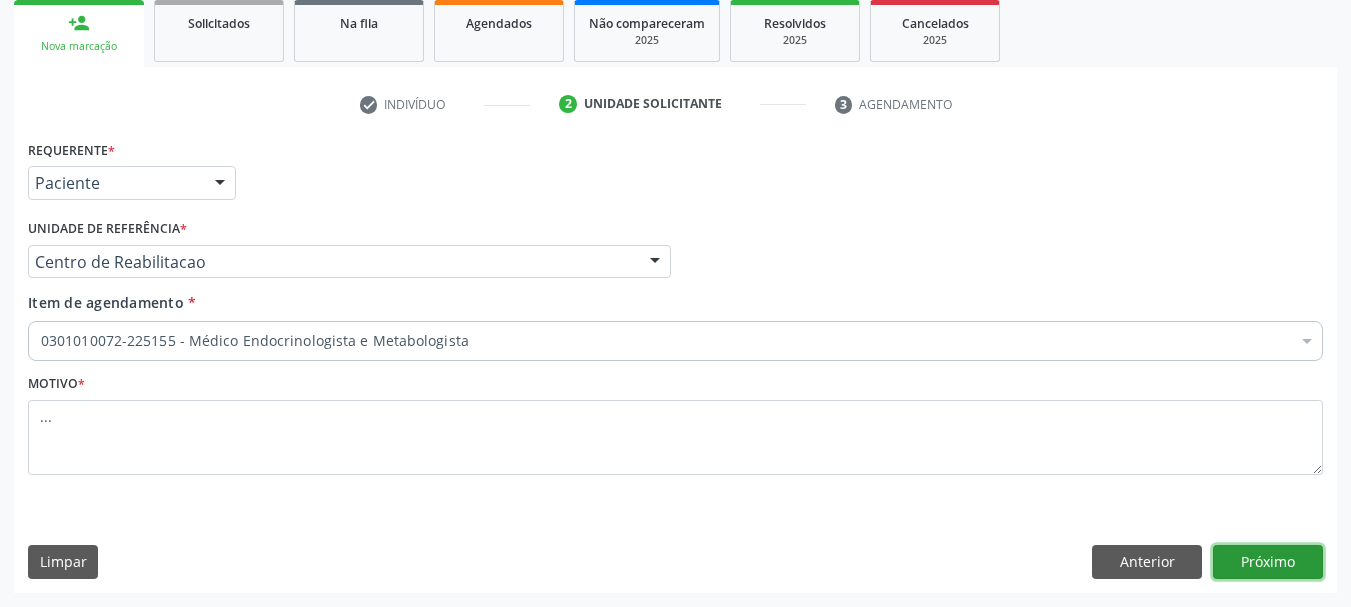 click on "Próximo" at bounding box center (1268, 562) 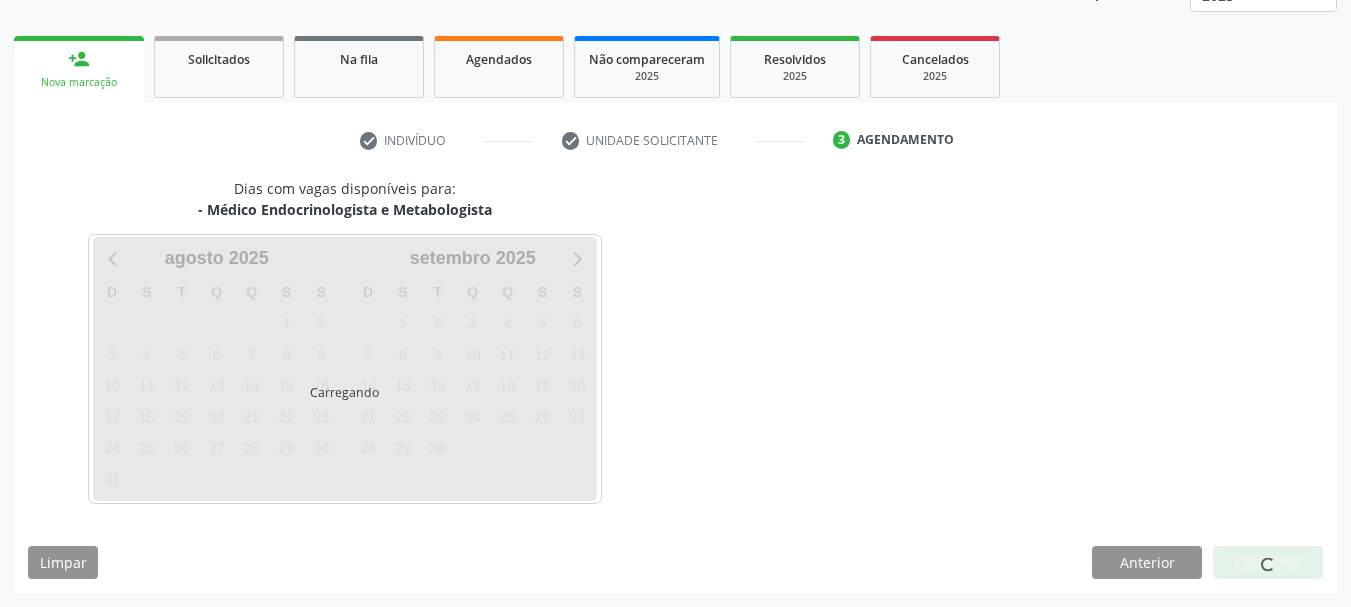 scroll, scrollTop: 263, scrollLeft: 0, axis: vertical 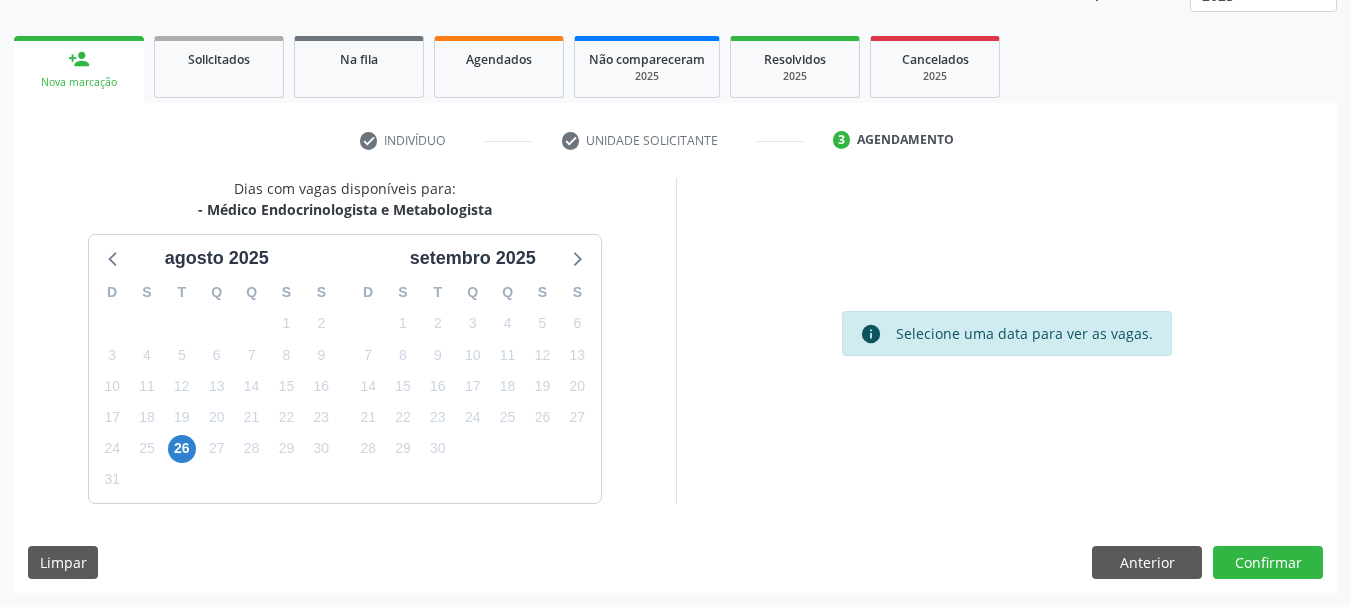click on "D S T Q Q S S 27 28 29 30 31 1 2 3 4 5 6 7 8 9 10 11 12 13 14 15 16 17 18 19 20 21 22 23 24 25 26 27 28 29 30 31 1 2 3 4 5 6" at bounding box center [217, 387] 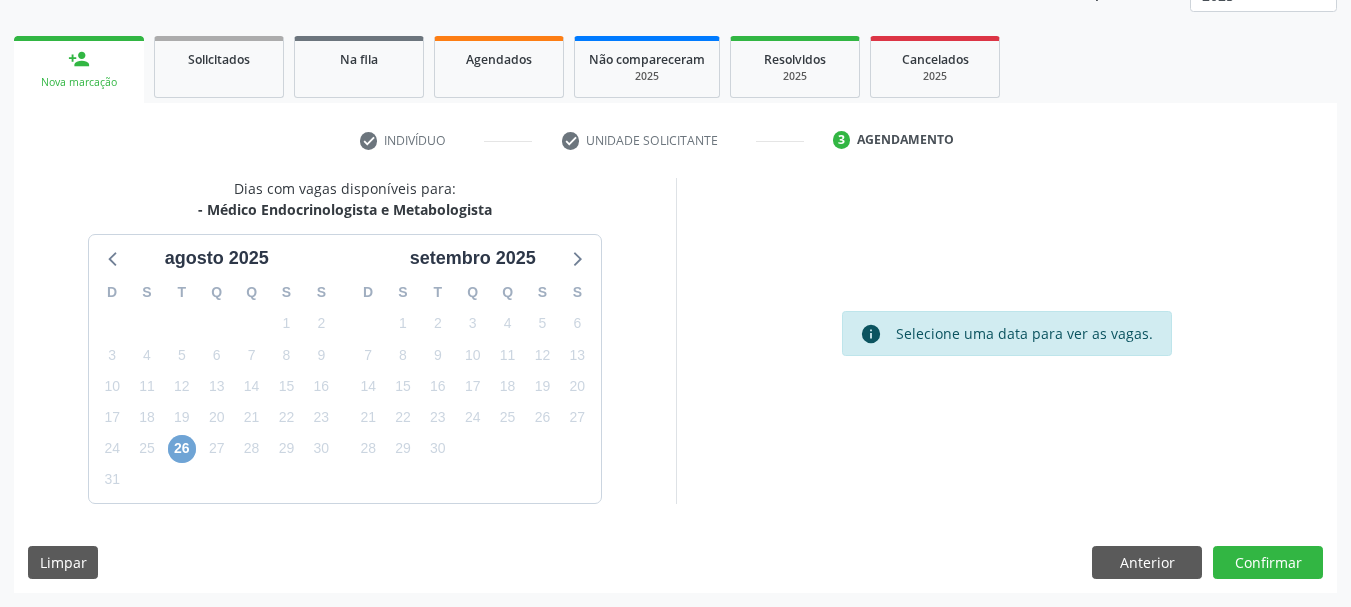 click on "26" at bounding box center [182, 449] 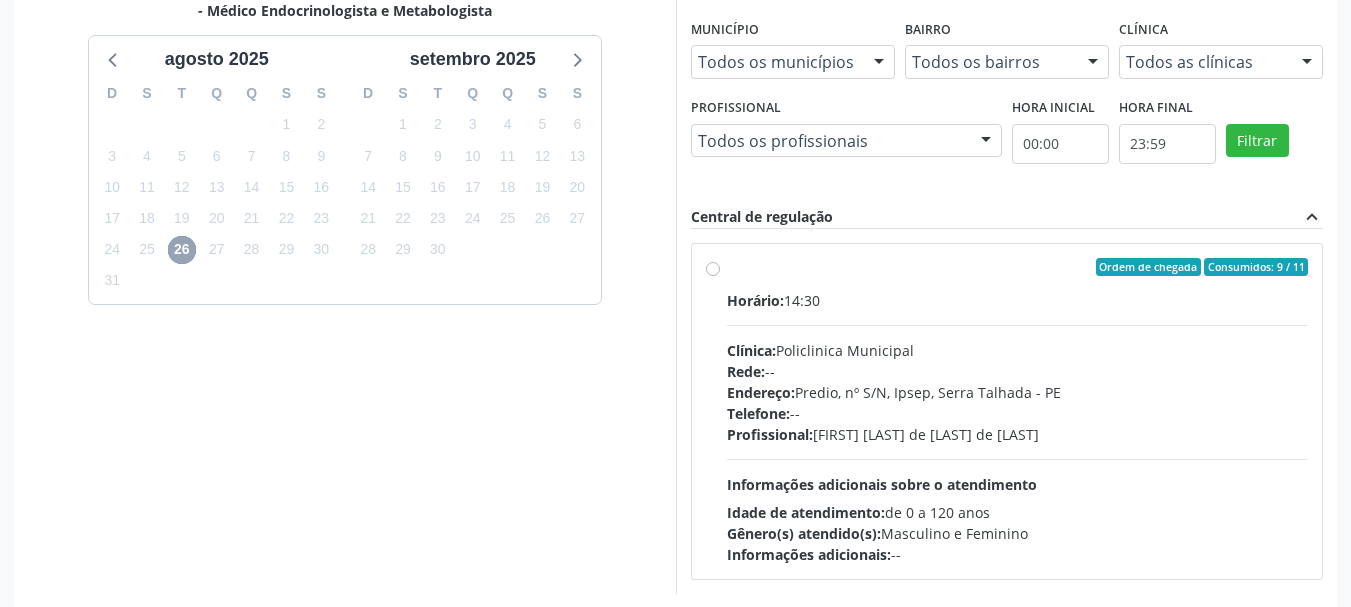 scroll, scrollTop: 463, scrollLeft: 0, axis: vertical 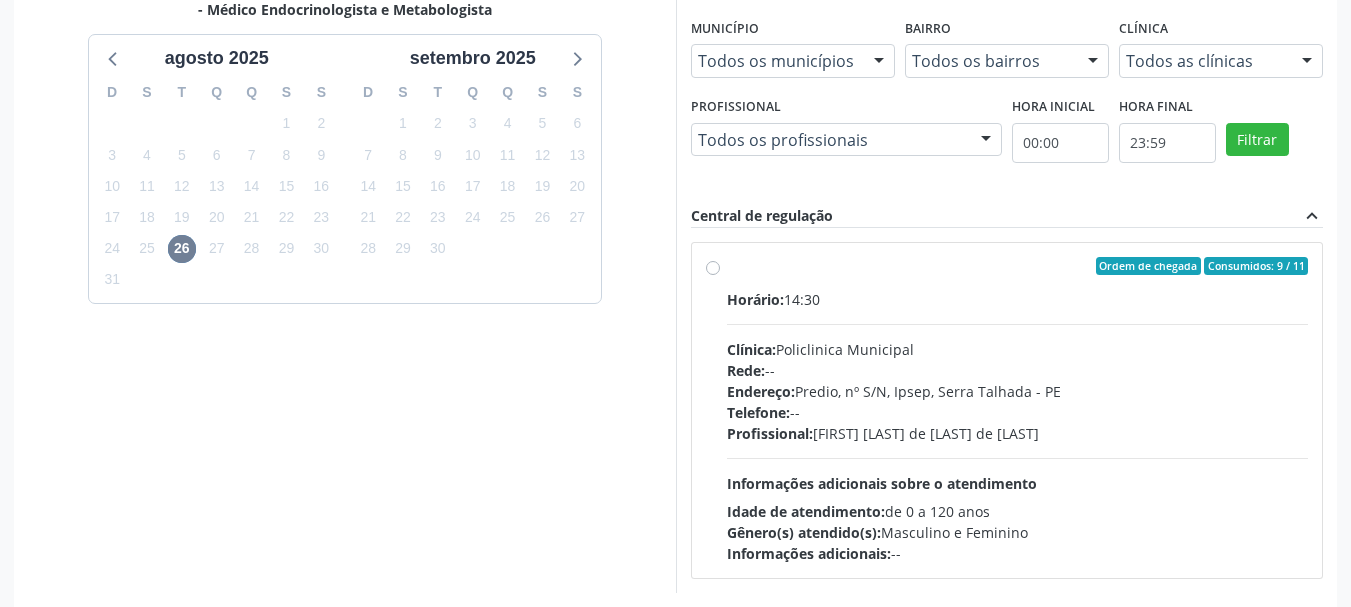click on "Horário:   14:30
Clínica:  Policlinica Municipal
Rede:
--
Endereço:   Predio, nº S/N, [NEIGHBORHOOD], [CITY] - [STATE]
Telefone:   --
Profissional:
[FIRST] [LAST] de [LAST] de [LAST]
Informações adicionais sobre o atendimento
Idade de atendimento:
de 0 a 120 anos
Gênero(s) atendido(s):
Masculino e Feminino
Informações adicionais:
--" at bounding box center [1018, 426] 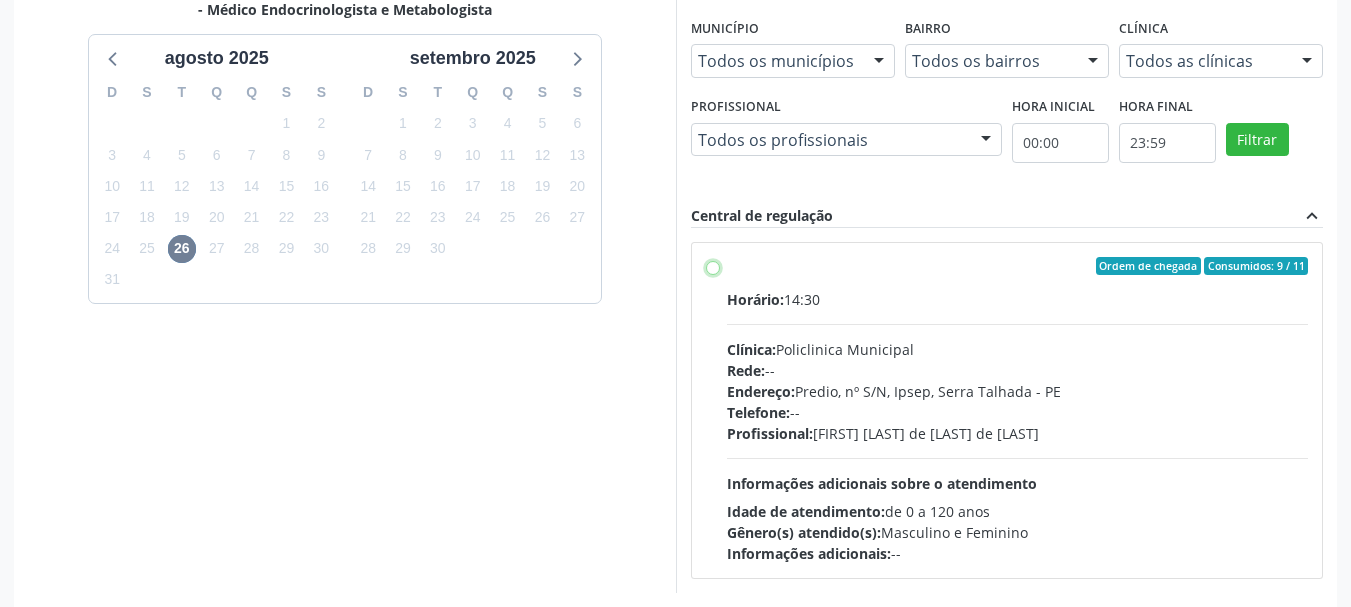 radio on "true" 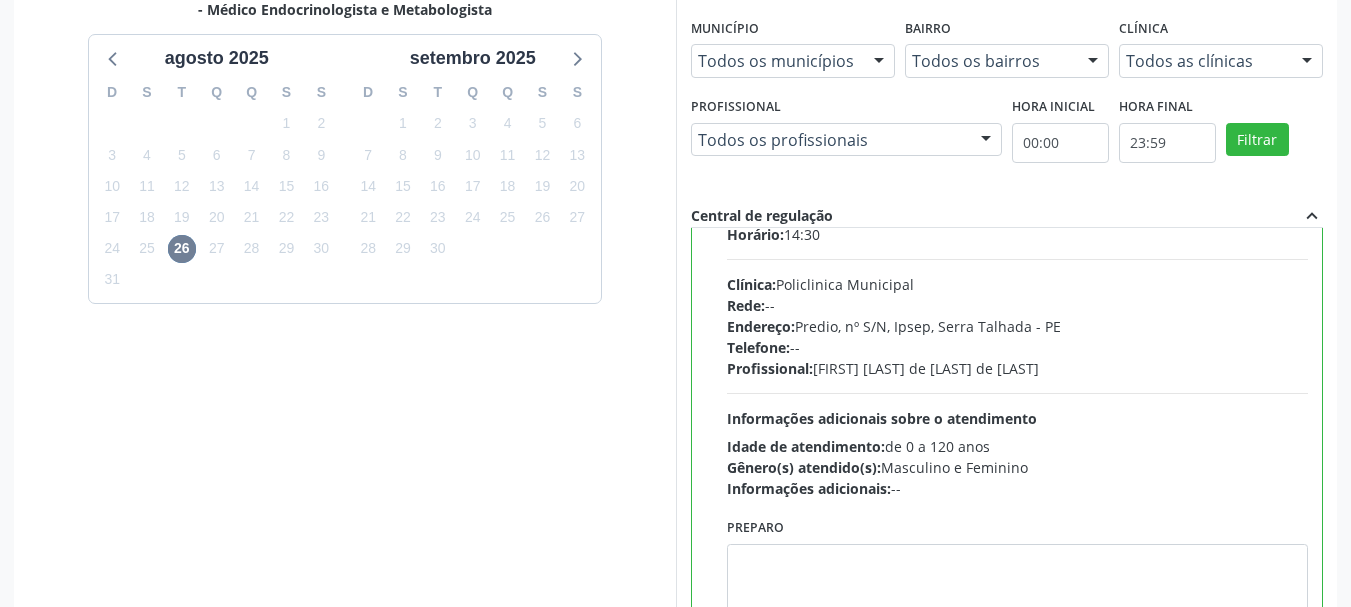 scroll, scrollTop: 99, scrollLeft: 0, axis: vertical 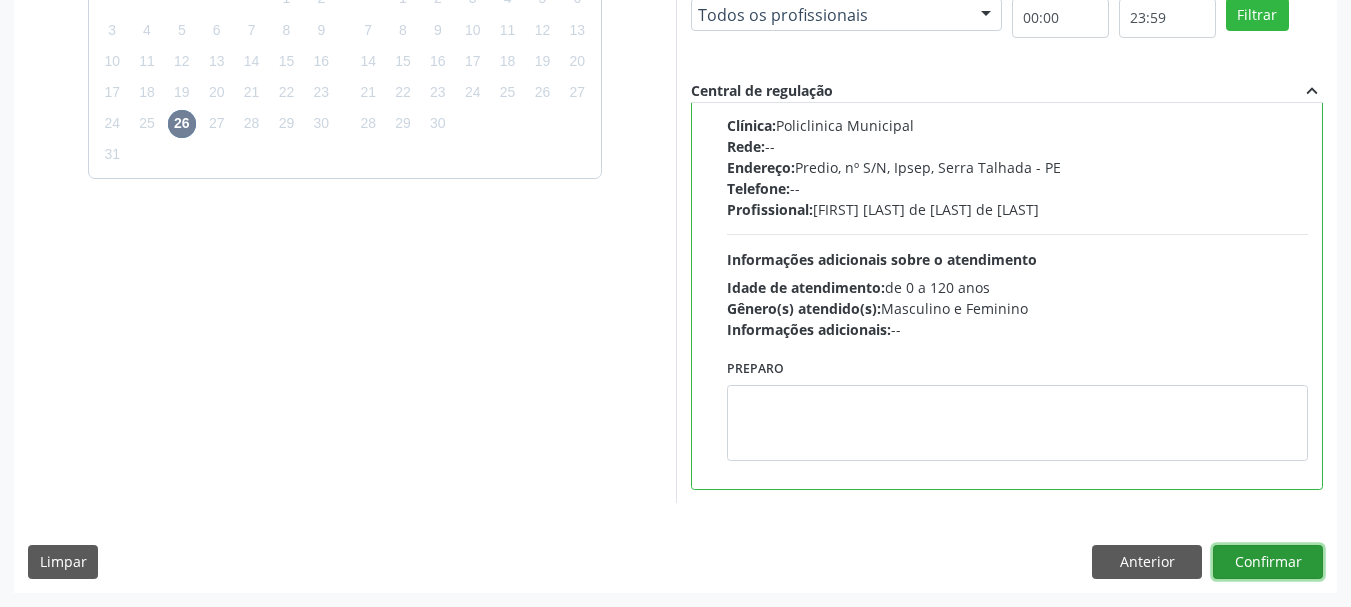 drag, startPoint x: 1308, startPoint y: 578, endPoint x: 1241, endPoint y: 588, distance: 67.74216 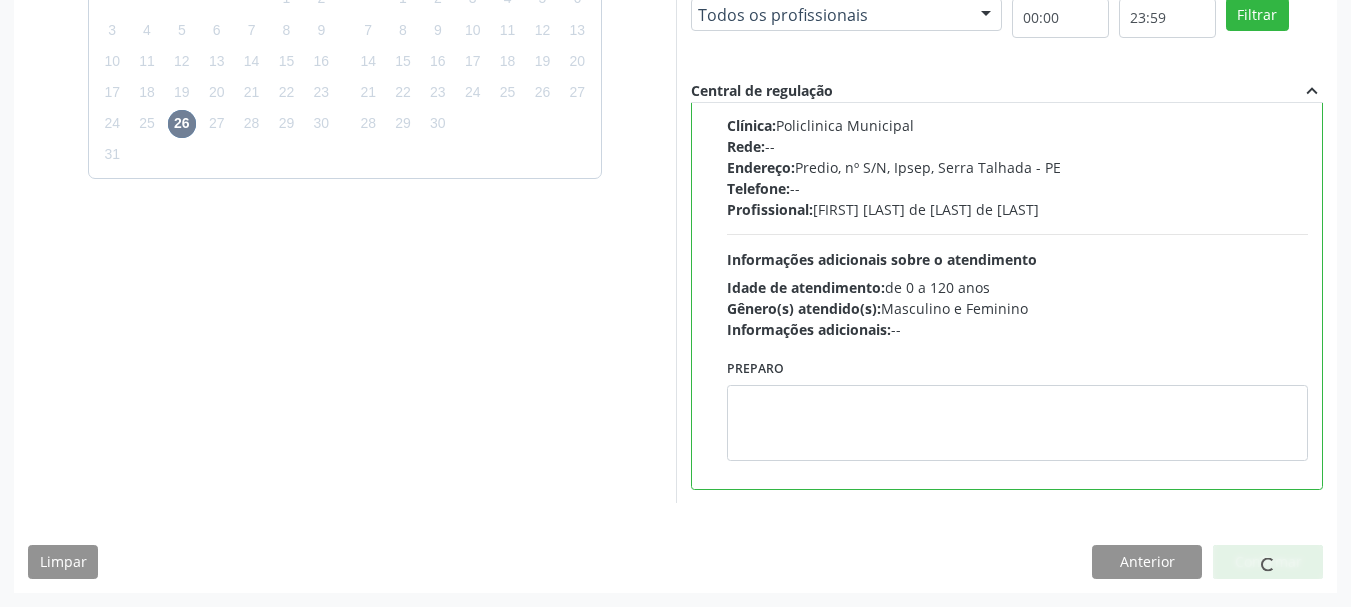 scroll, scrollTop: 60, scrollLeft: 0, axis: vertical 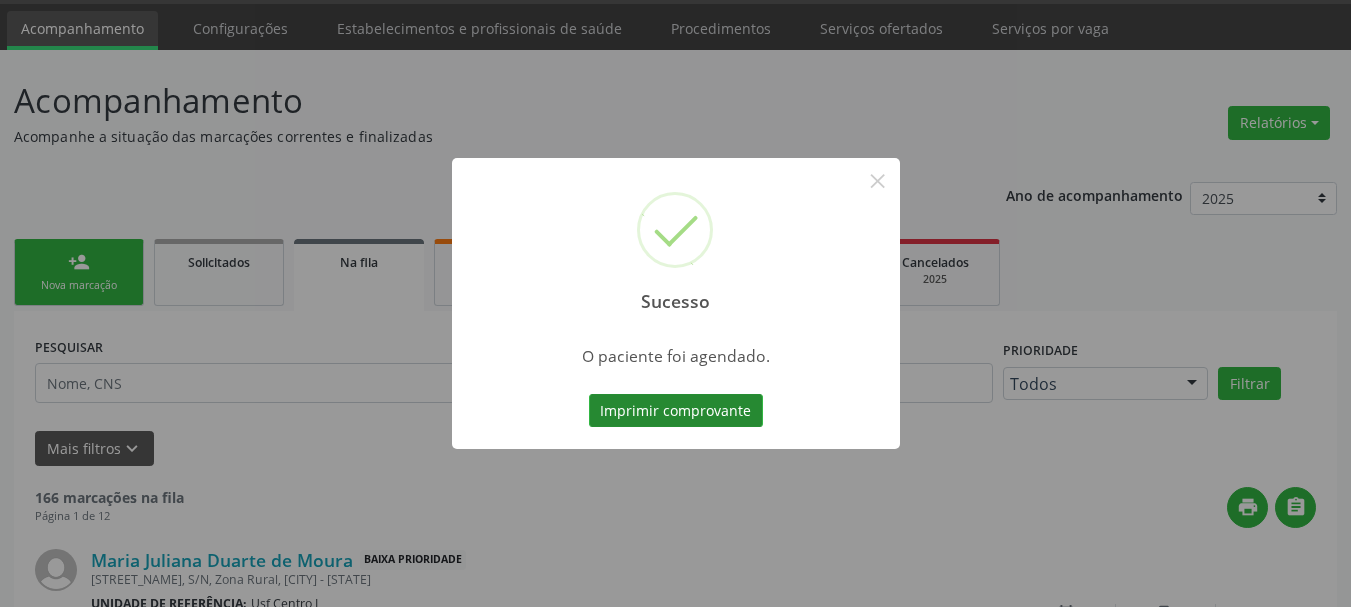 click on "Imprimir comprovante" at bounding box center [676, 411] 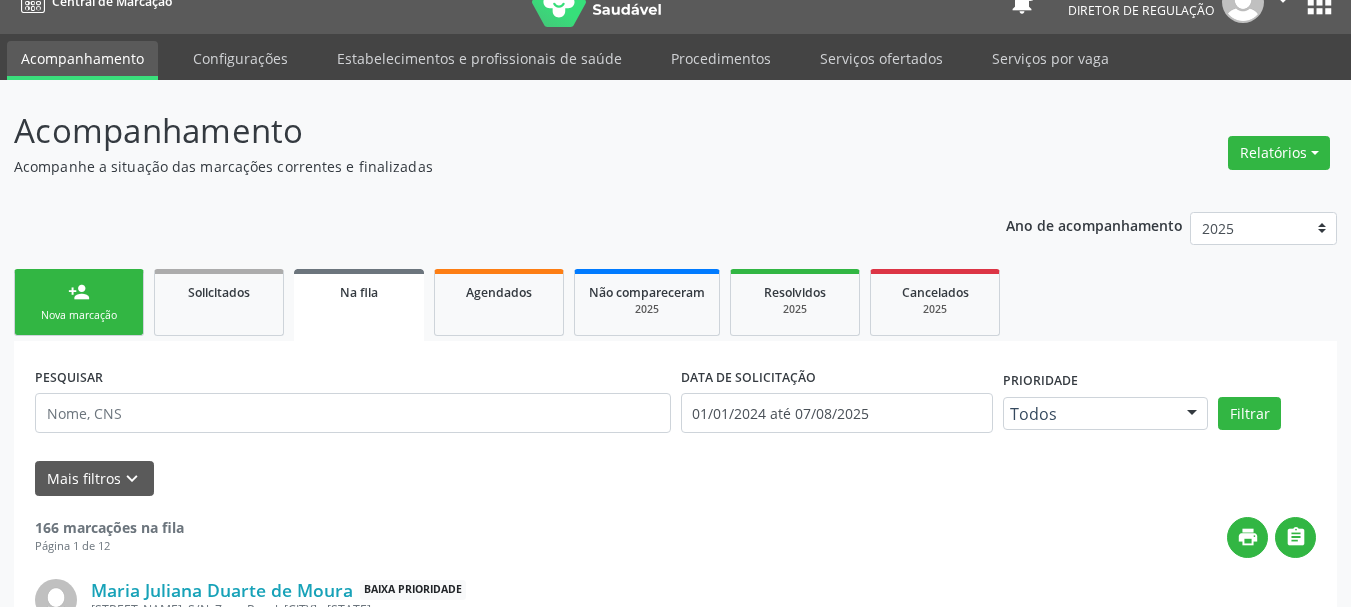scroll, scrollTop: 0, scrollLeft: 0, axis: both 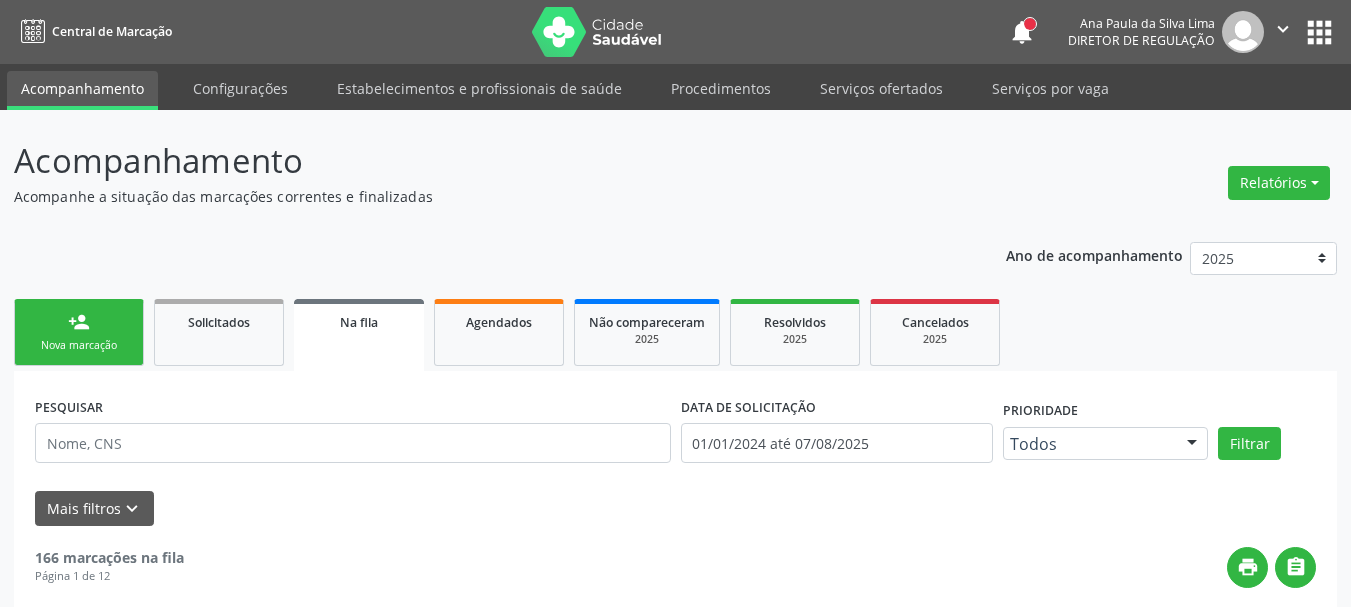 click on "apps" at bounding box center [1319, 32] 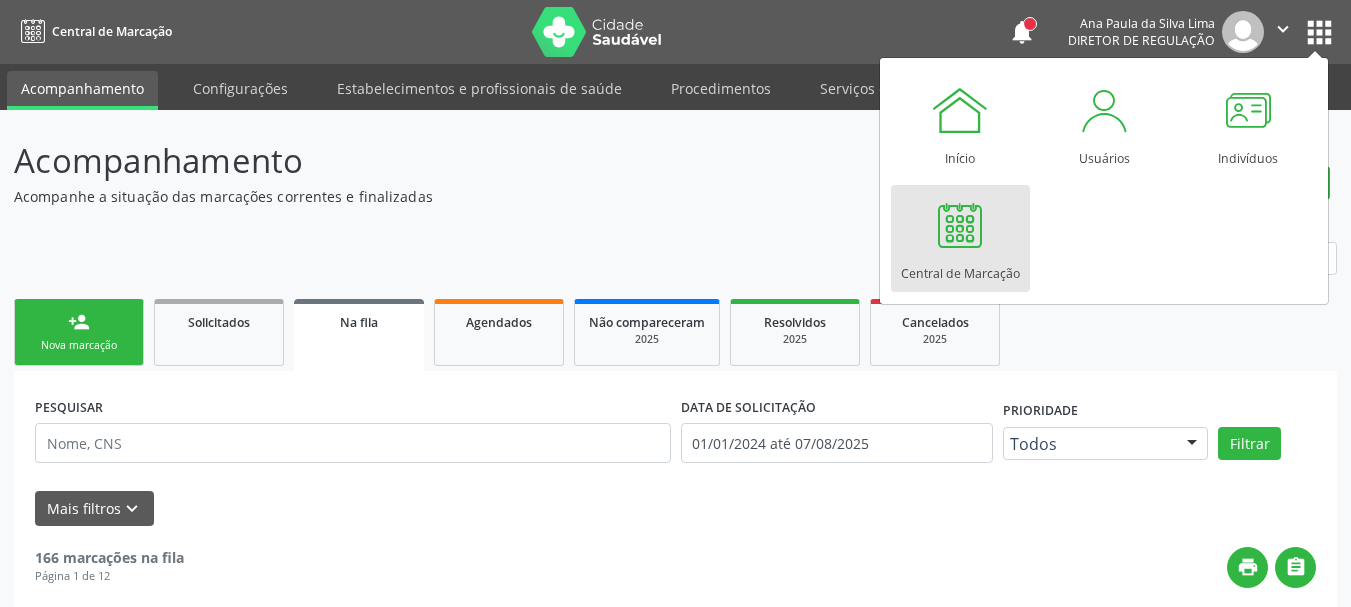 click on "Central de Marcação" at bounding box center (960, 268) 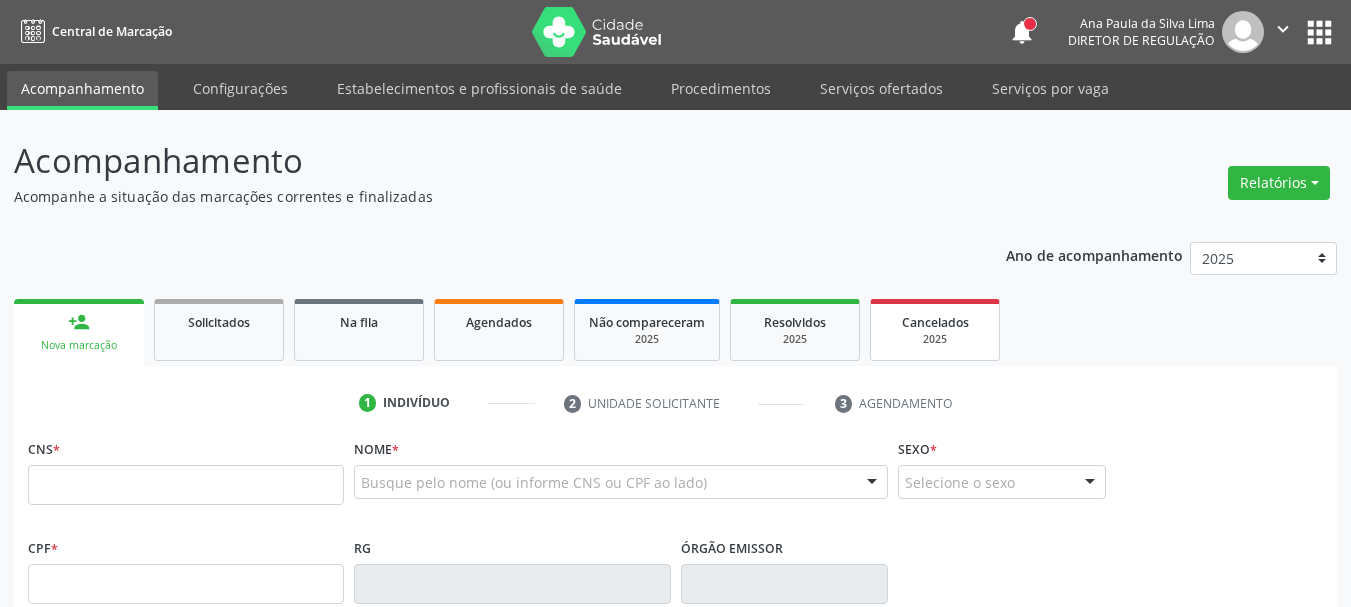 scroll, scrollTop: 0, scrollLeft: 0, axis: both 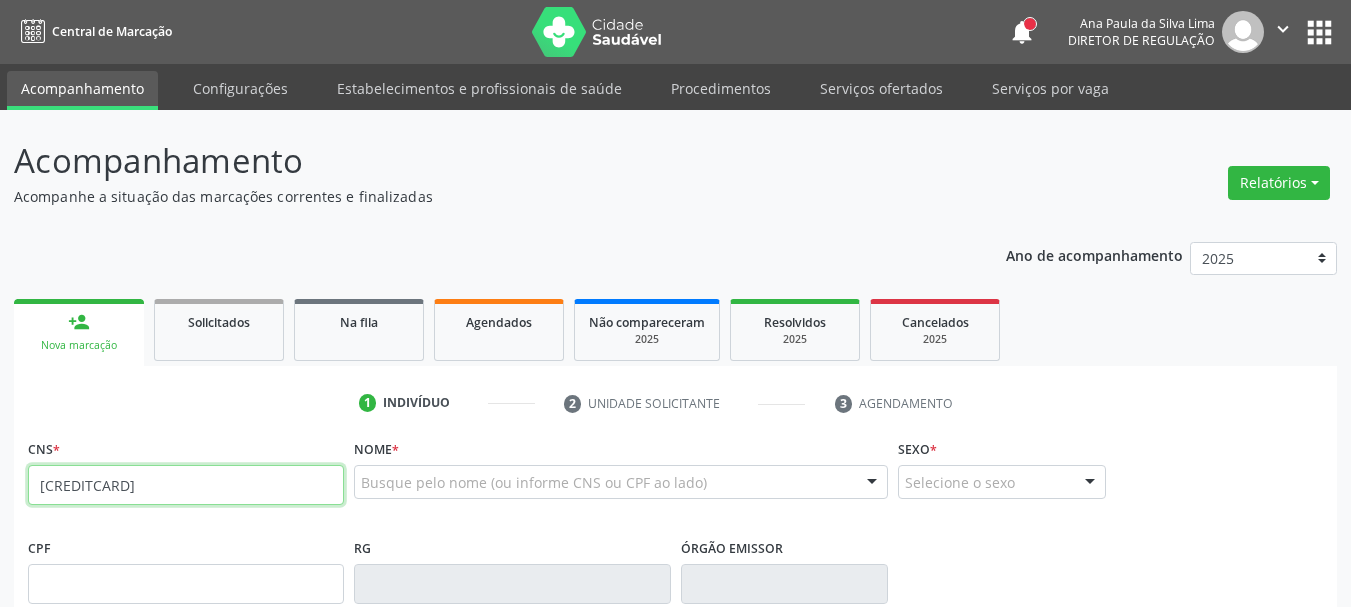 type on "[CREDITCARD]" 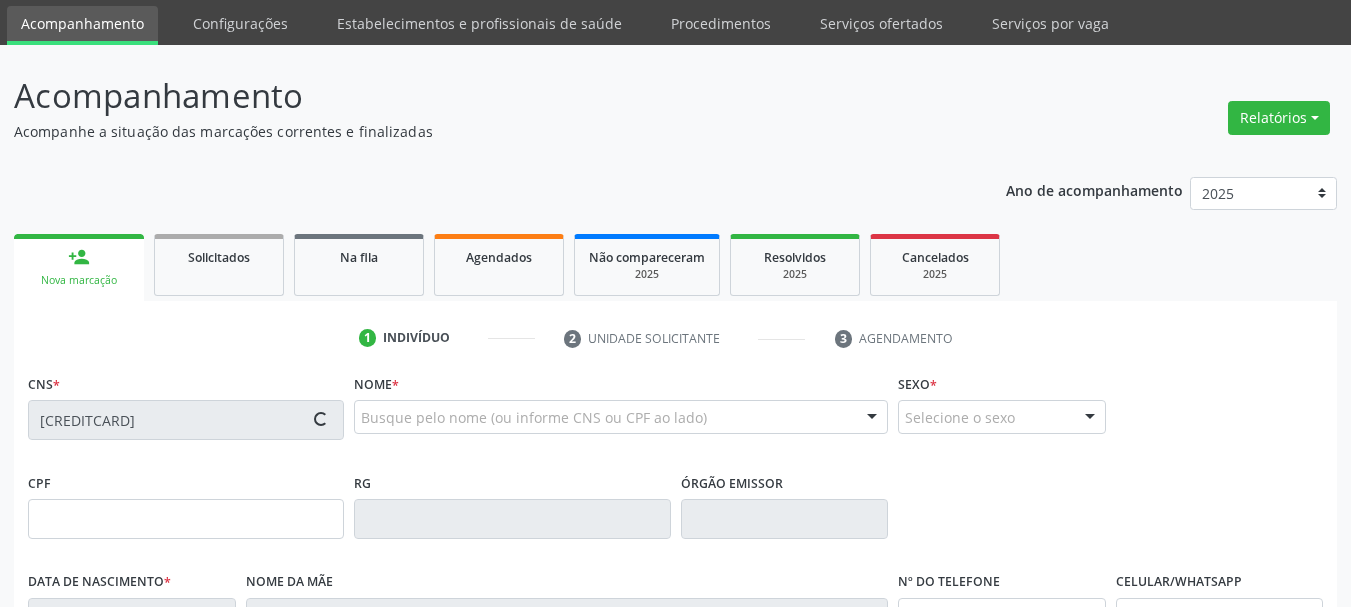 scroll, scrollTop: 100, scrollLeft: 0, axis: vertical 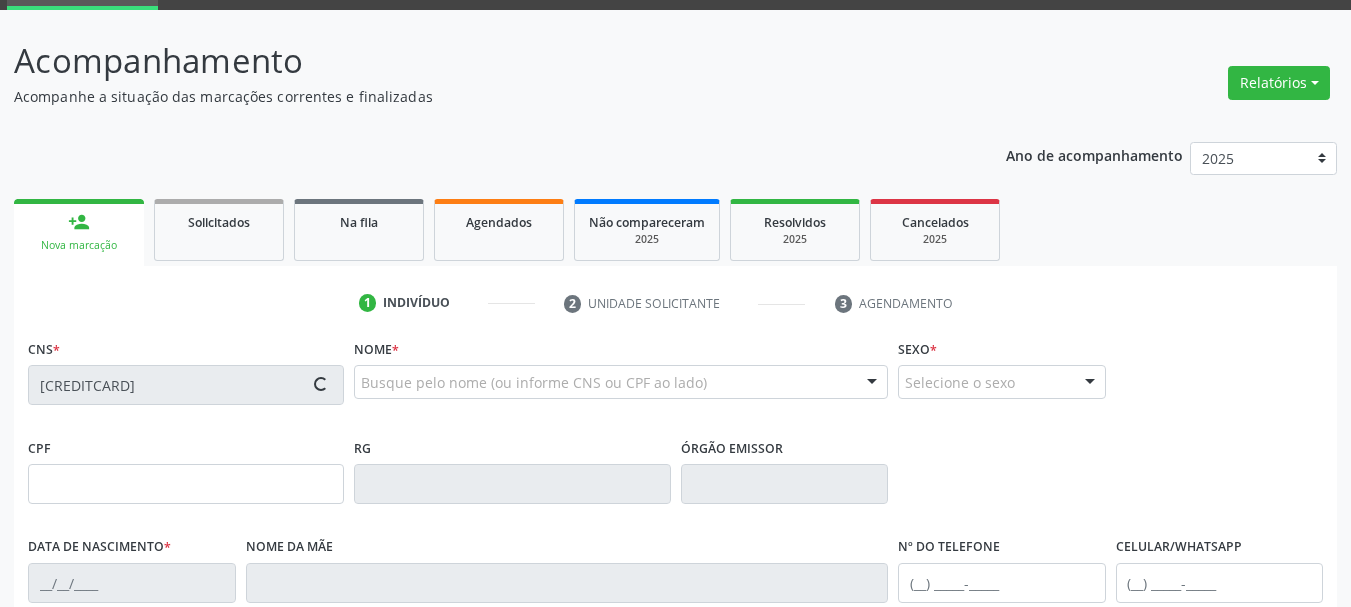 type on "01/12/1981" 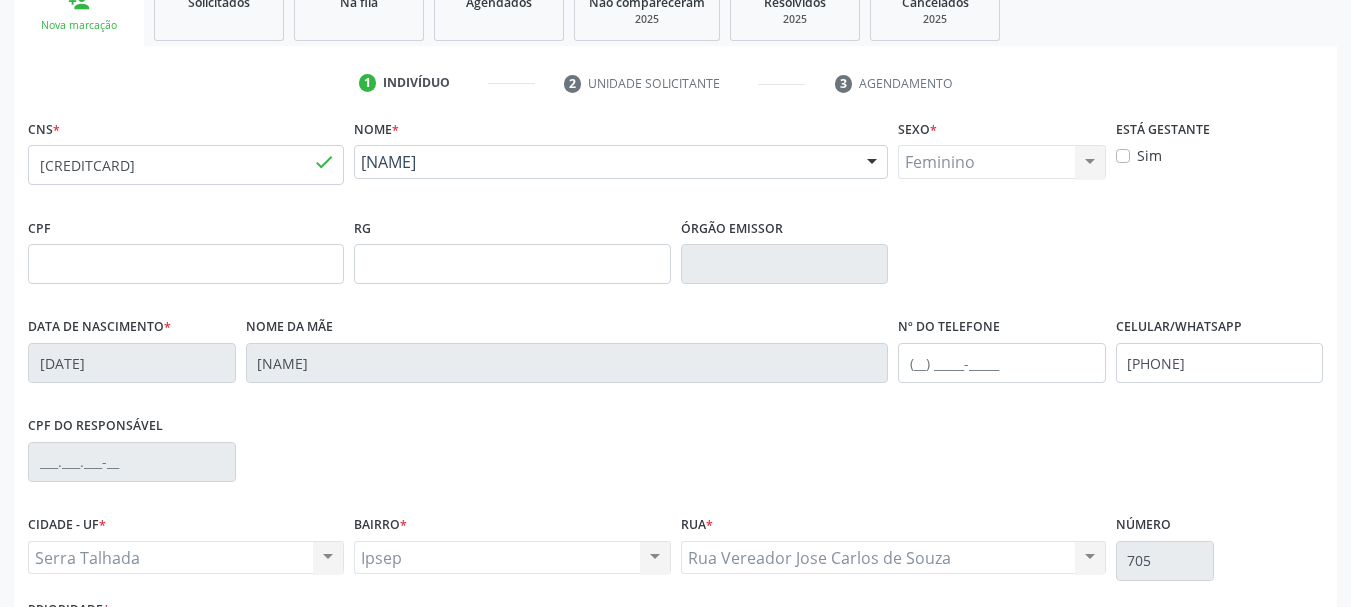 scroll, scrollTop: 400, scrollLeft: 0, axis: vertical 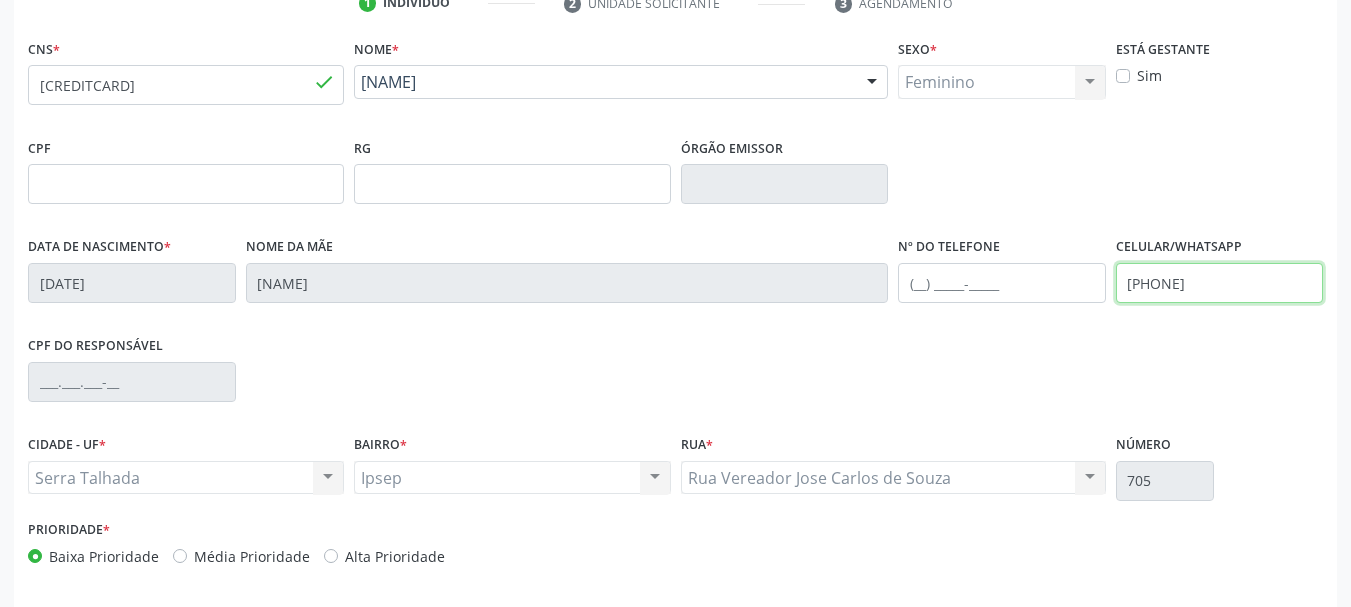 drag, startPoint x: 1253, startPoint y: 270, endPoint x: 1050, endPoint y: 282, distance: 203.35437 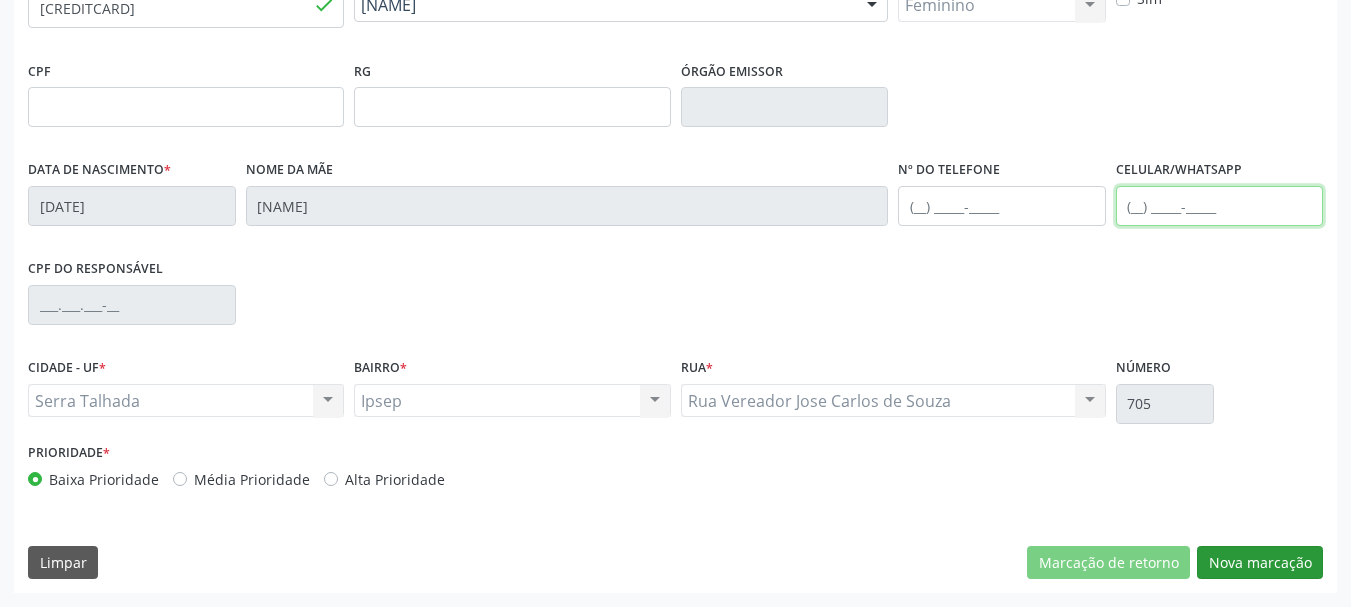 type 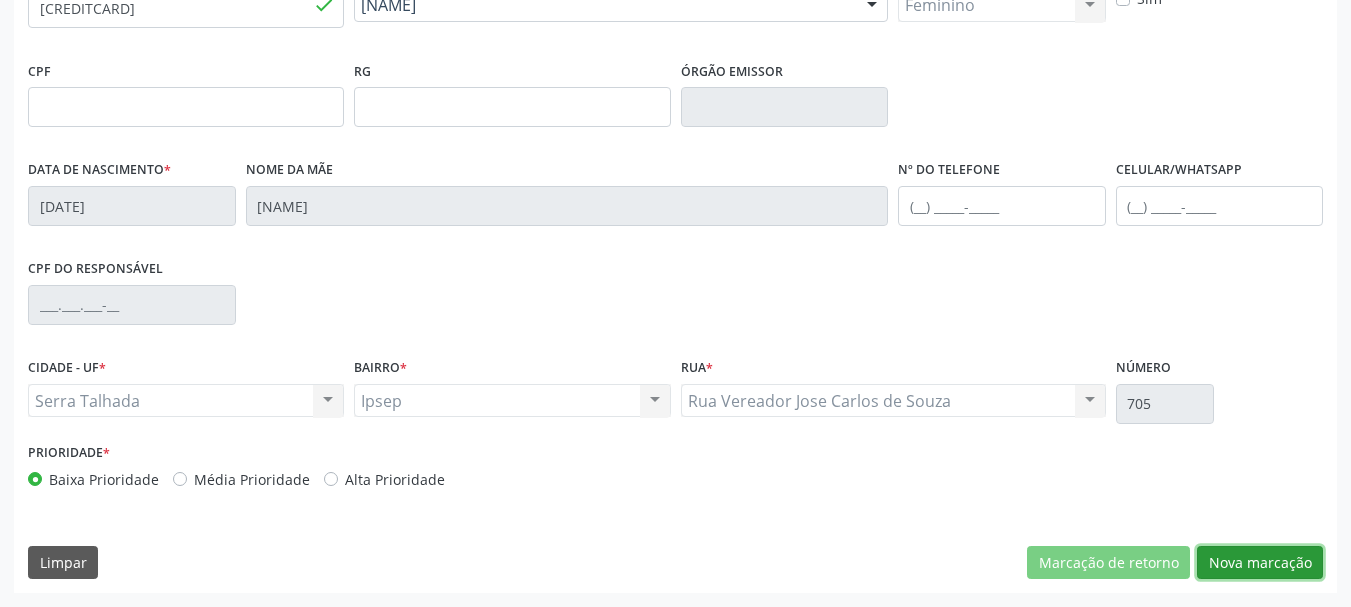 click on "Nova marcação" at bounding box center [1260, 563] 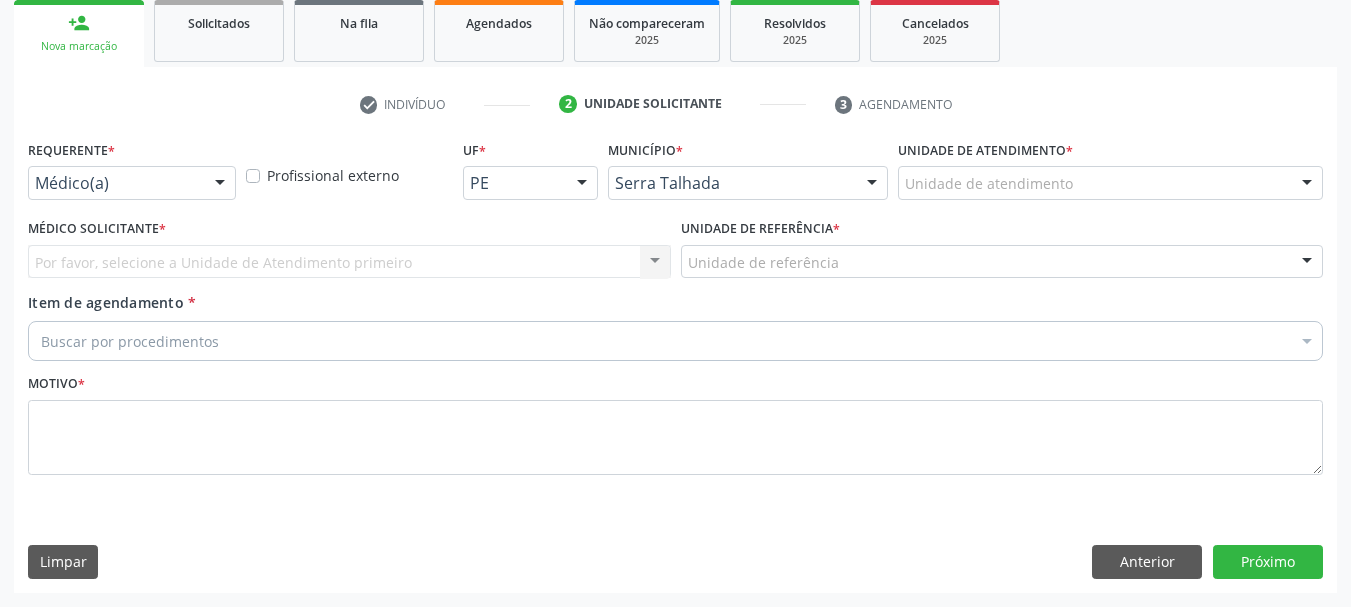 scroll, scrollTop: 299, scrollLeft: 0, axis: vertical 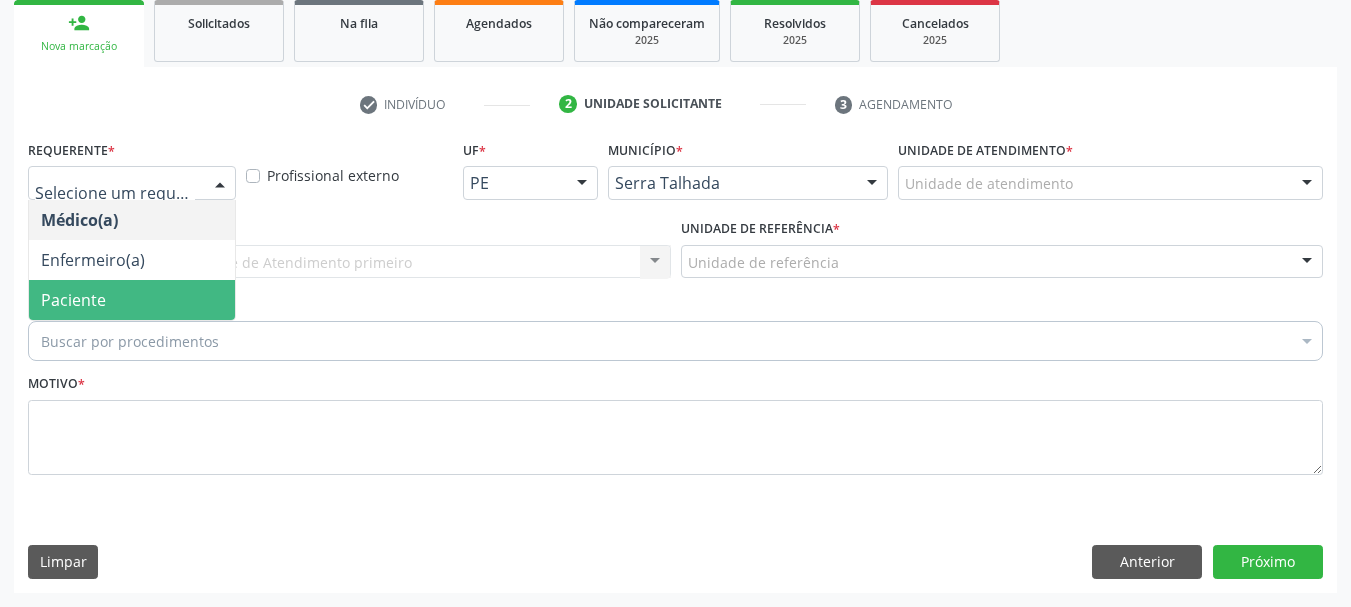 click on "Paciente" at bounding box center (132, 300) 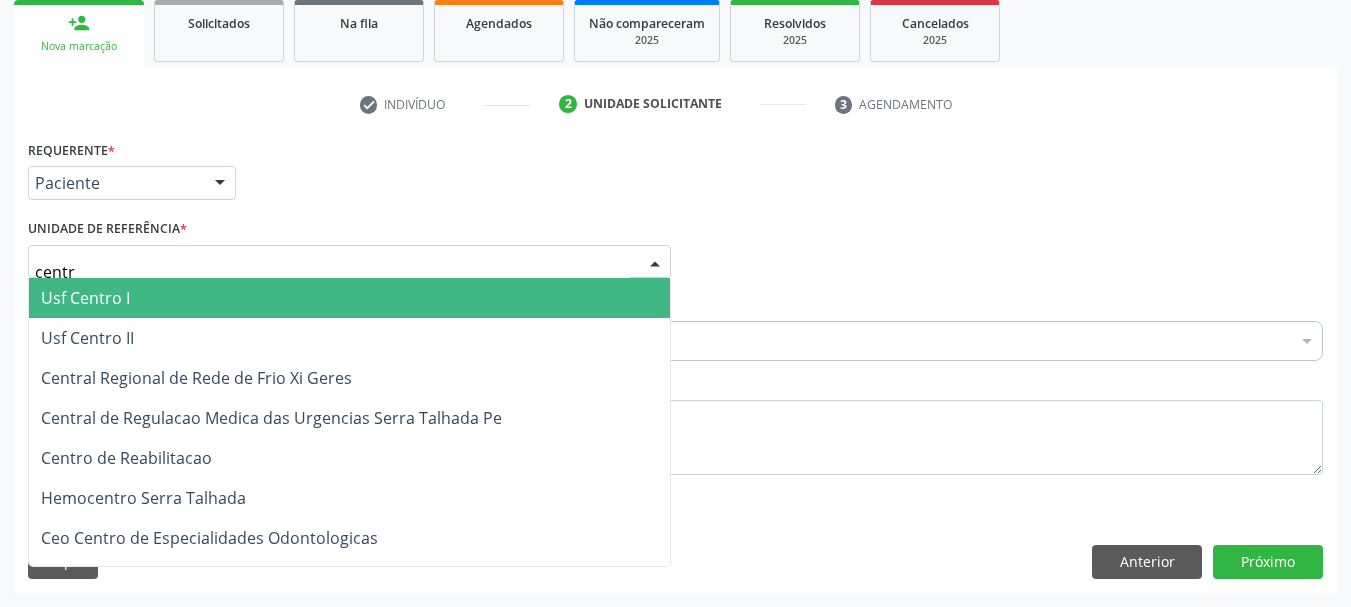type on "centro" 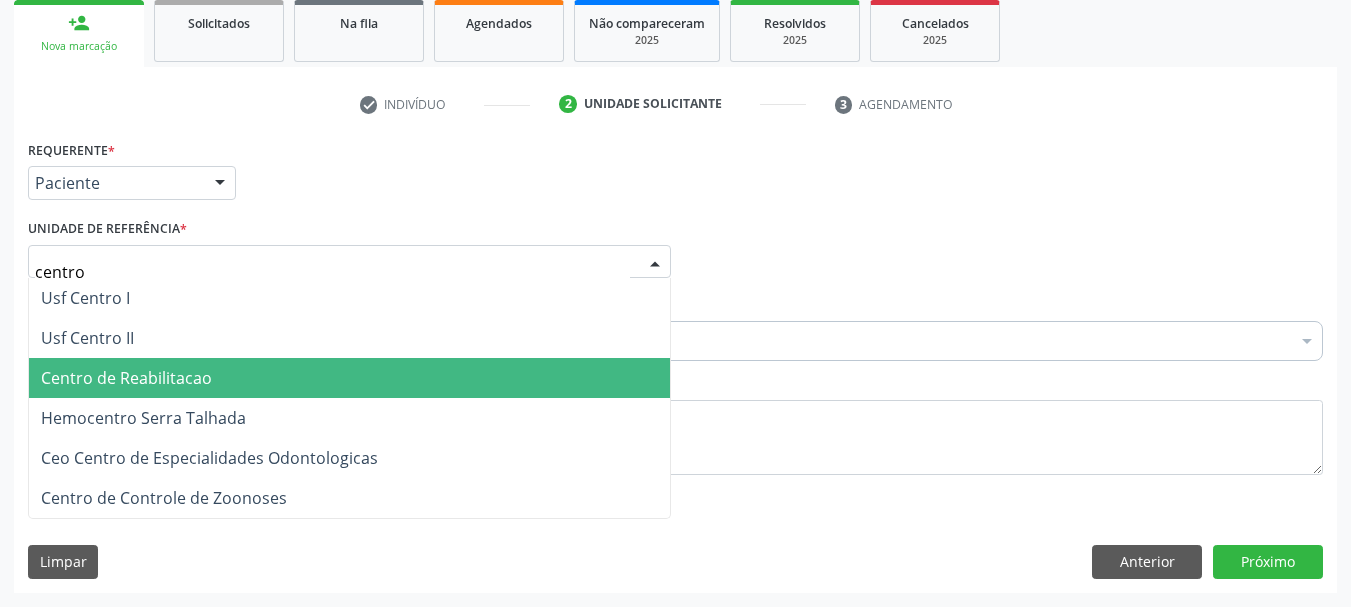 click on "Centro de Reabilitacao" at bounding box center (349, 378) 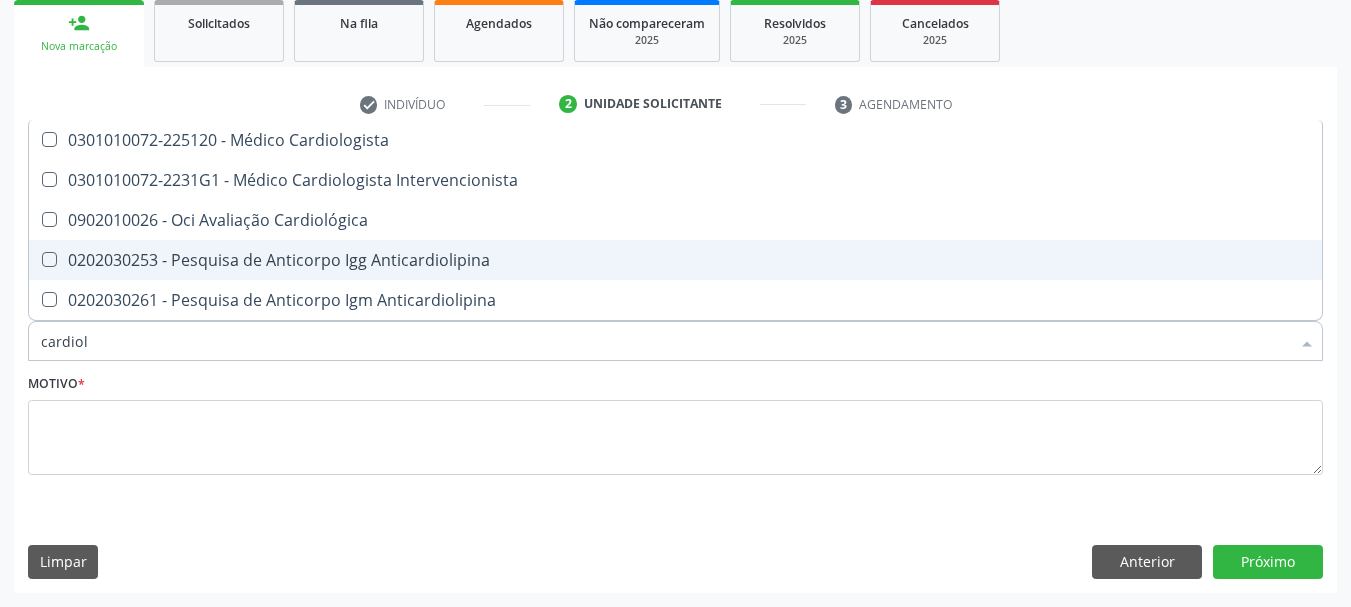 type on "cardiolo" 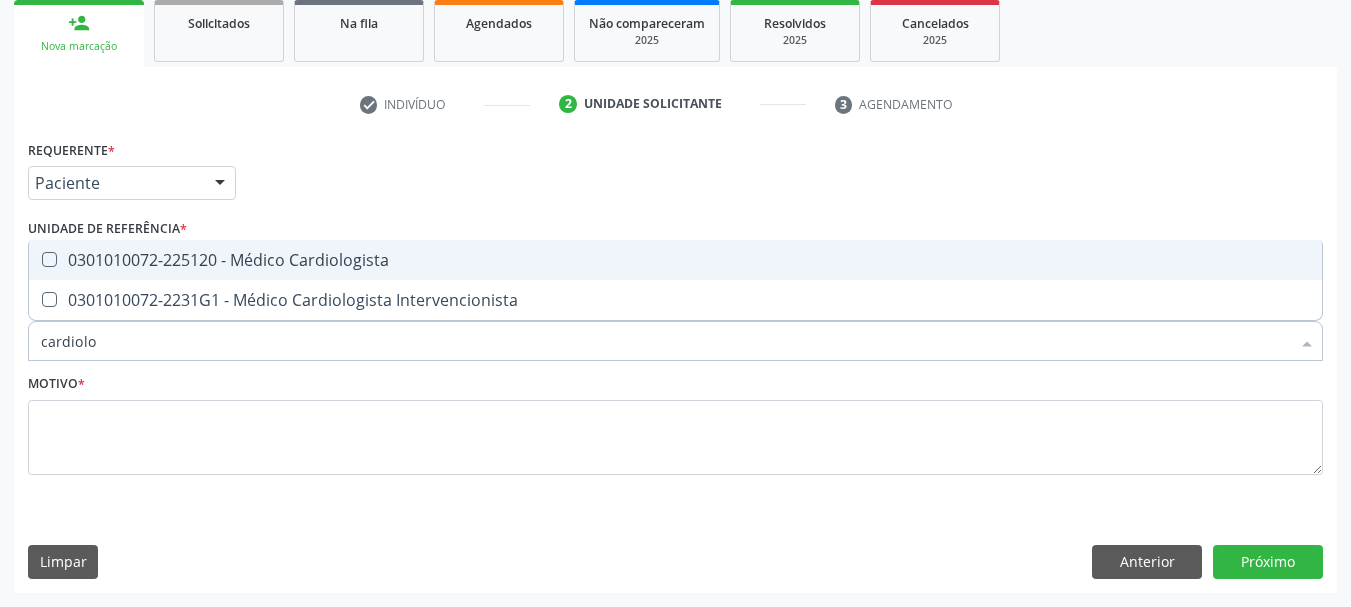 click on "0301010072-225120 - Médico Cardiologista" at bounding box center (675, 260) 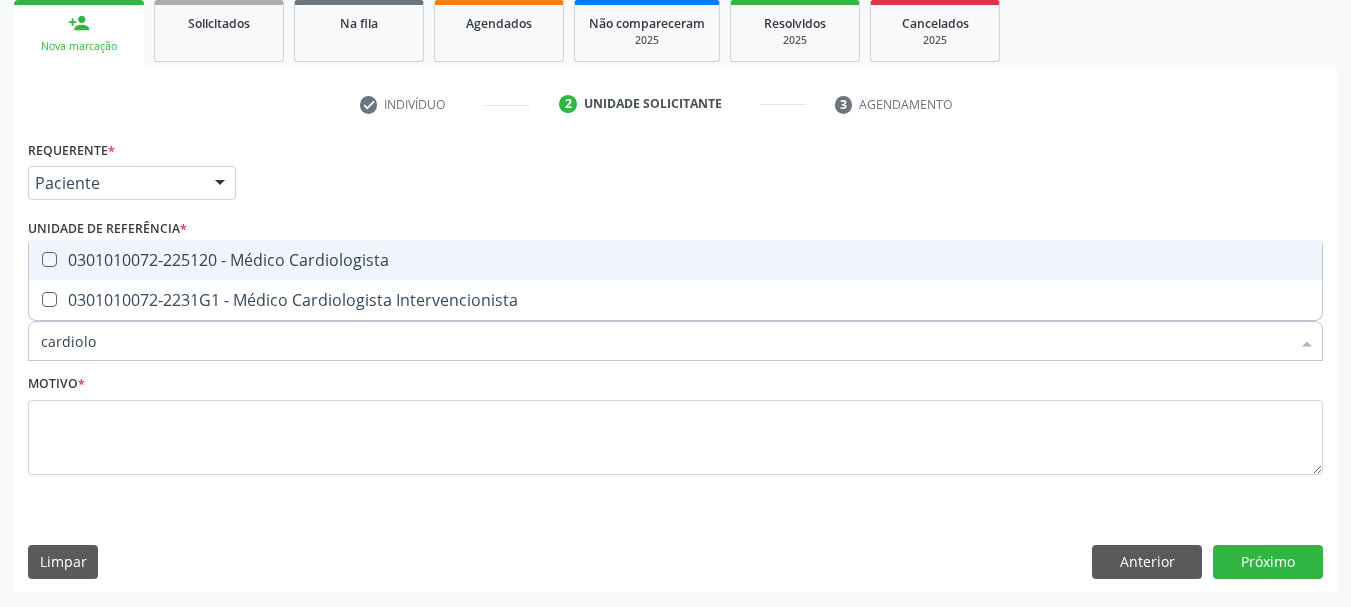 checkbox on "true" 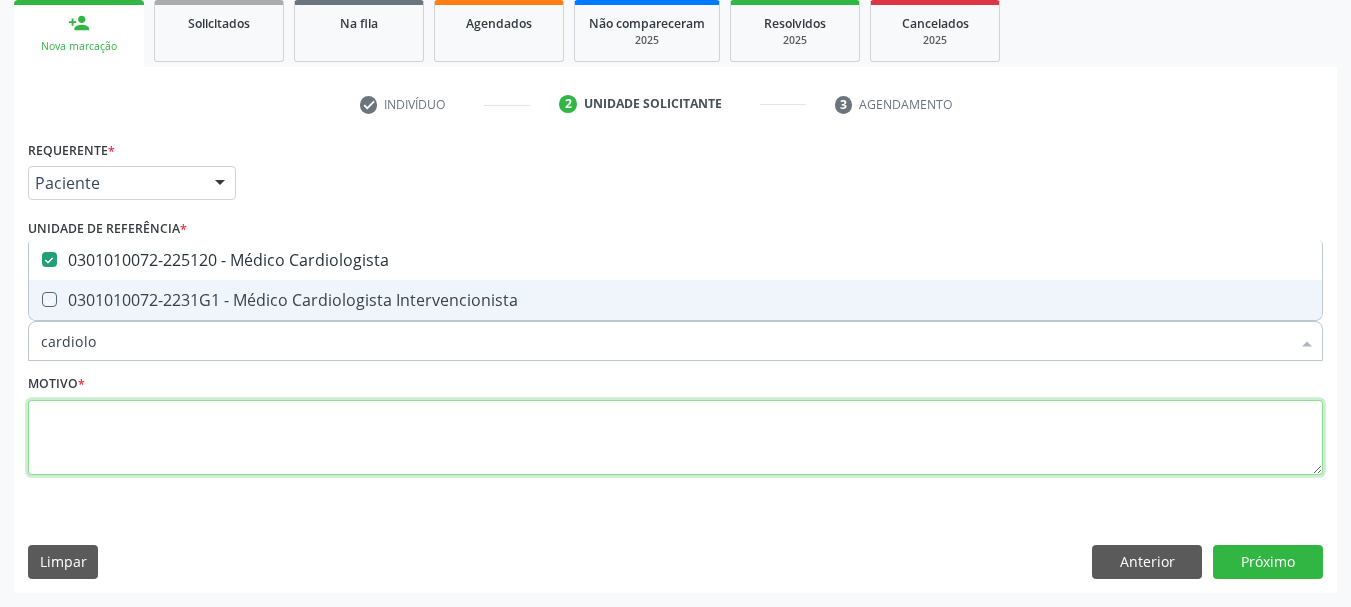click at bounding box center [675, 438] 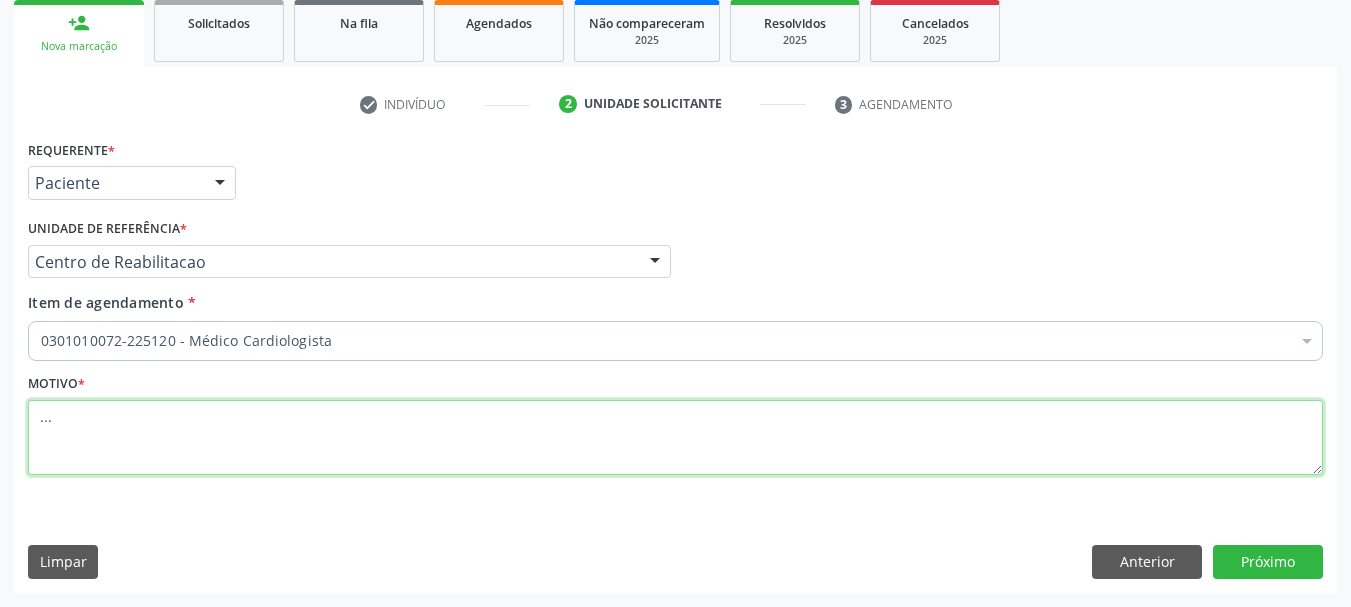 type on "..." 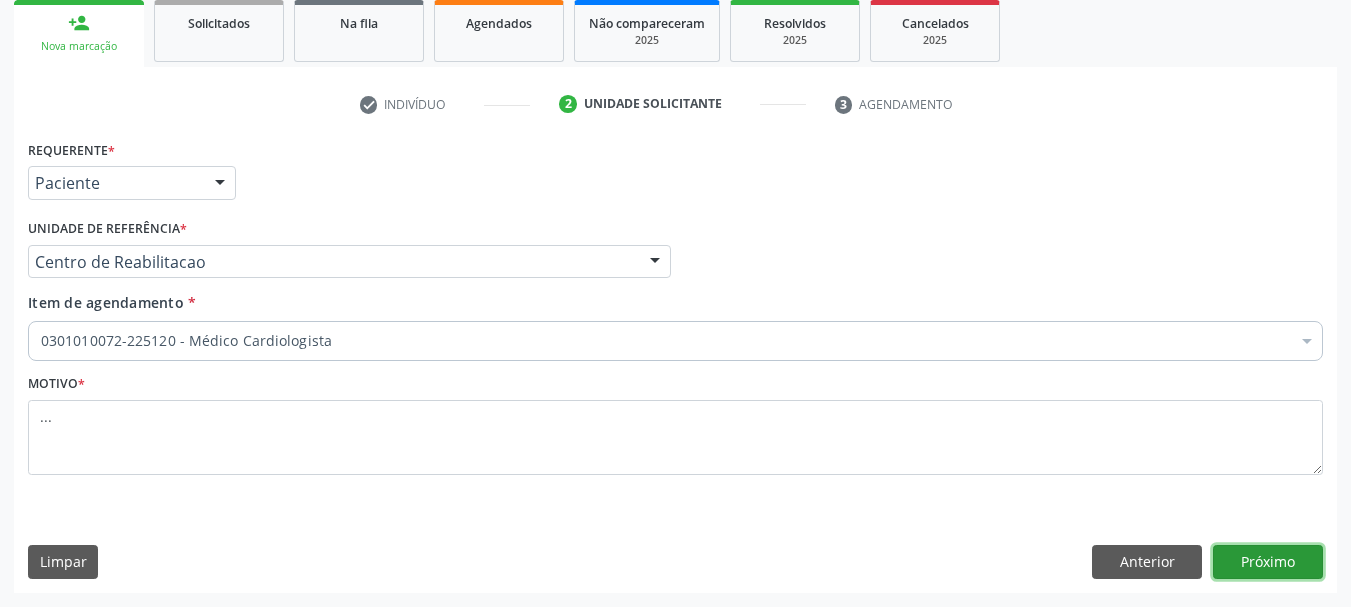 click on "Próximo" at bounding box center [1268, 562] 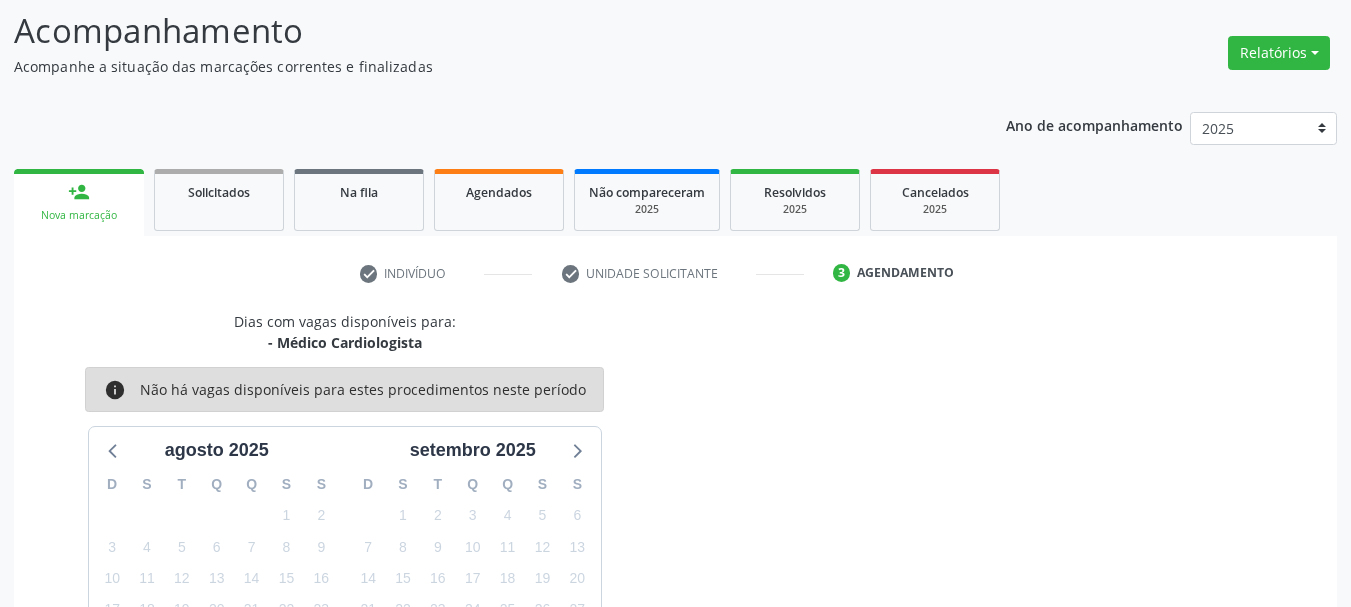 scroll, scrollTop: 122, scrollLeft: 0, axis: vertical 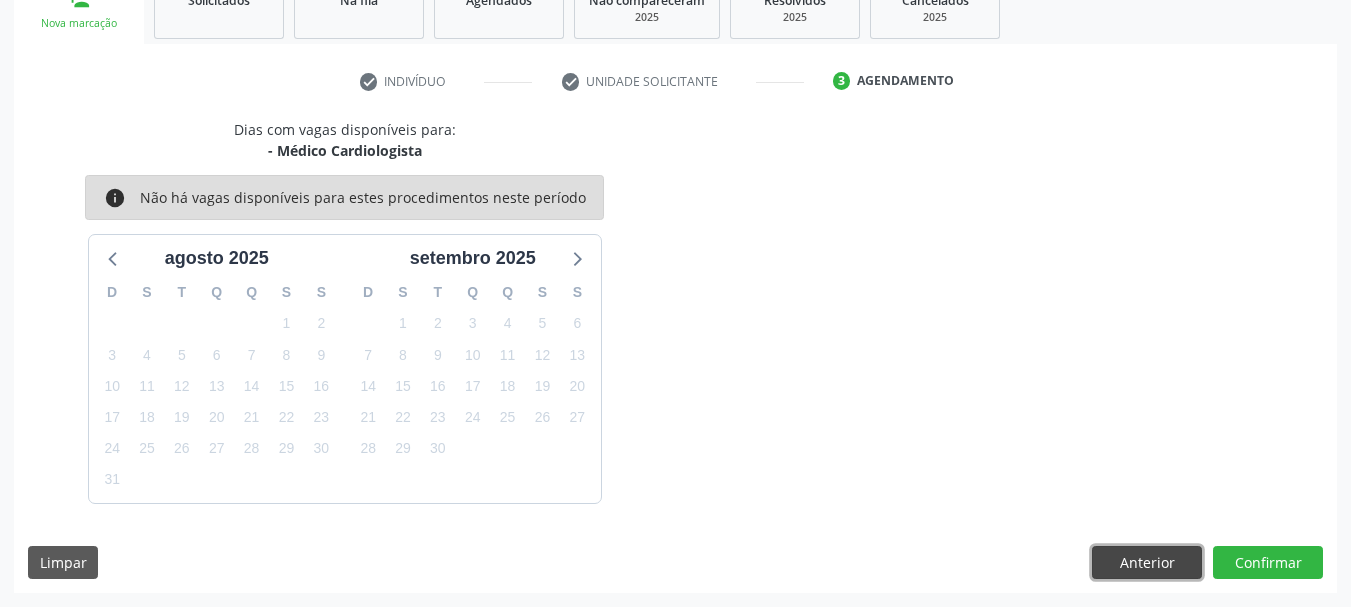 click on "Anterior" at bounding box center [1147, 563] 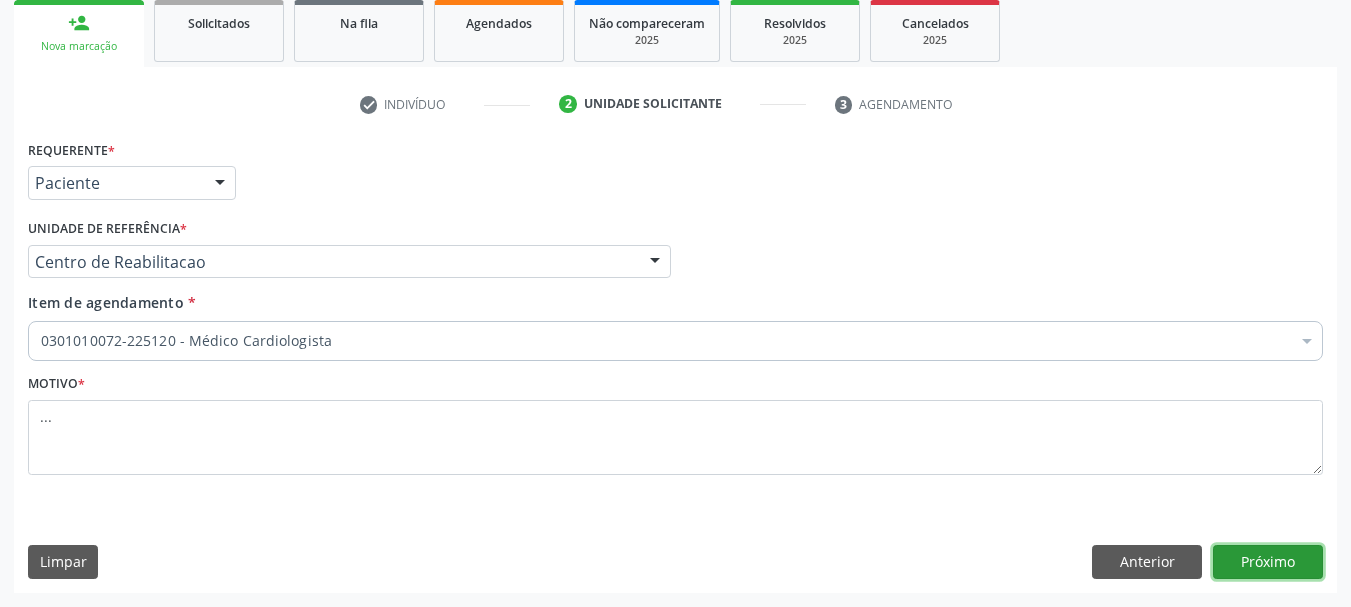 click on "Próximo" at bounding box center (1268, 562) 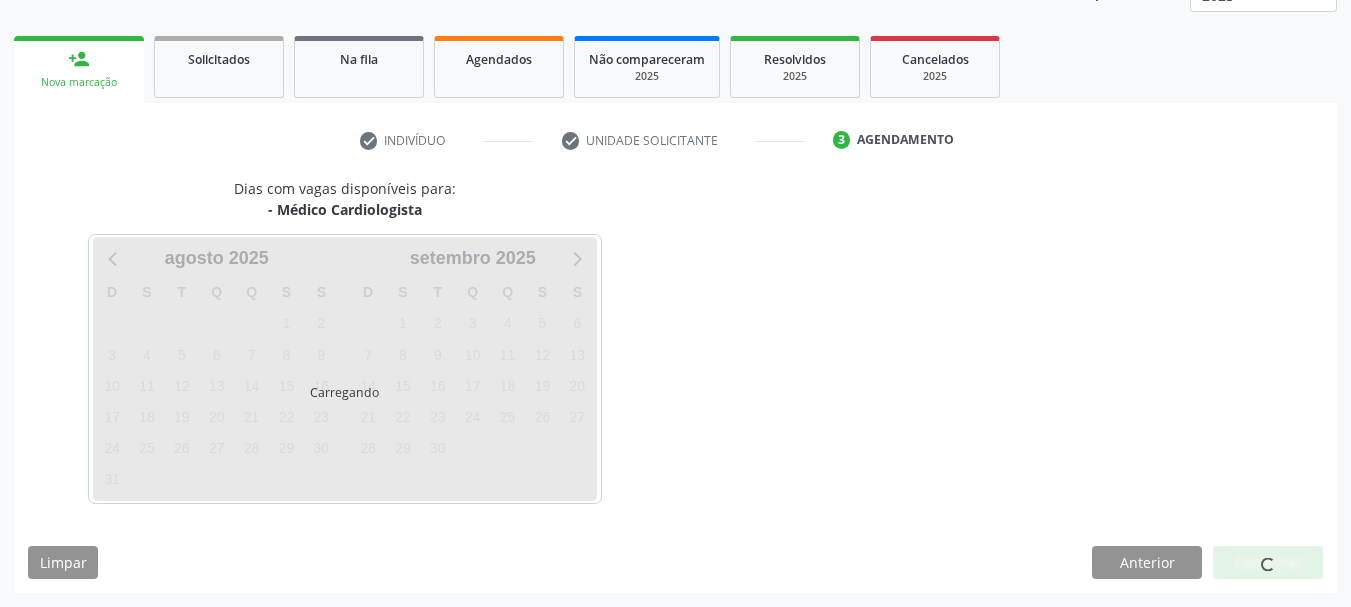 scroll, scrollTop: 263, scrollLeft: 0, axis: vertical 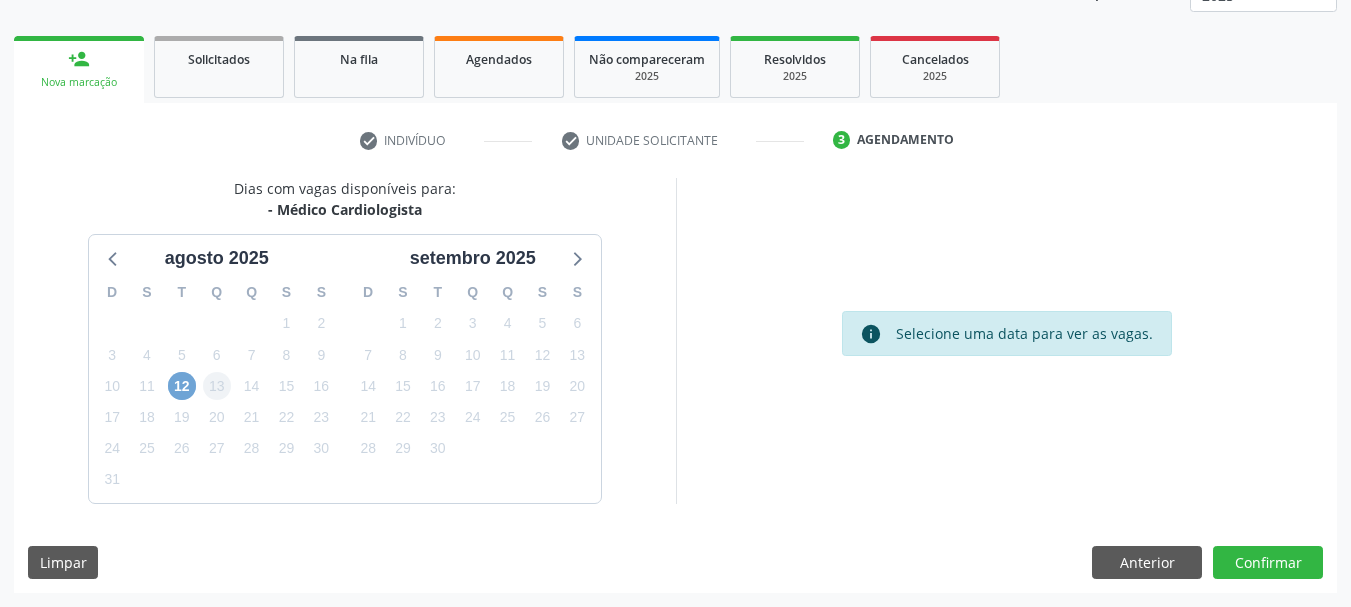 drag, startPoint x: 186, startPoint y: 387, endPoint x: 211, endPoint y: 378, distance: 26.57066 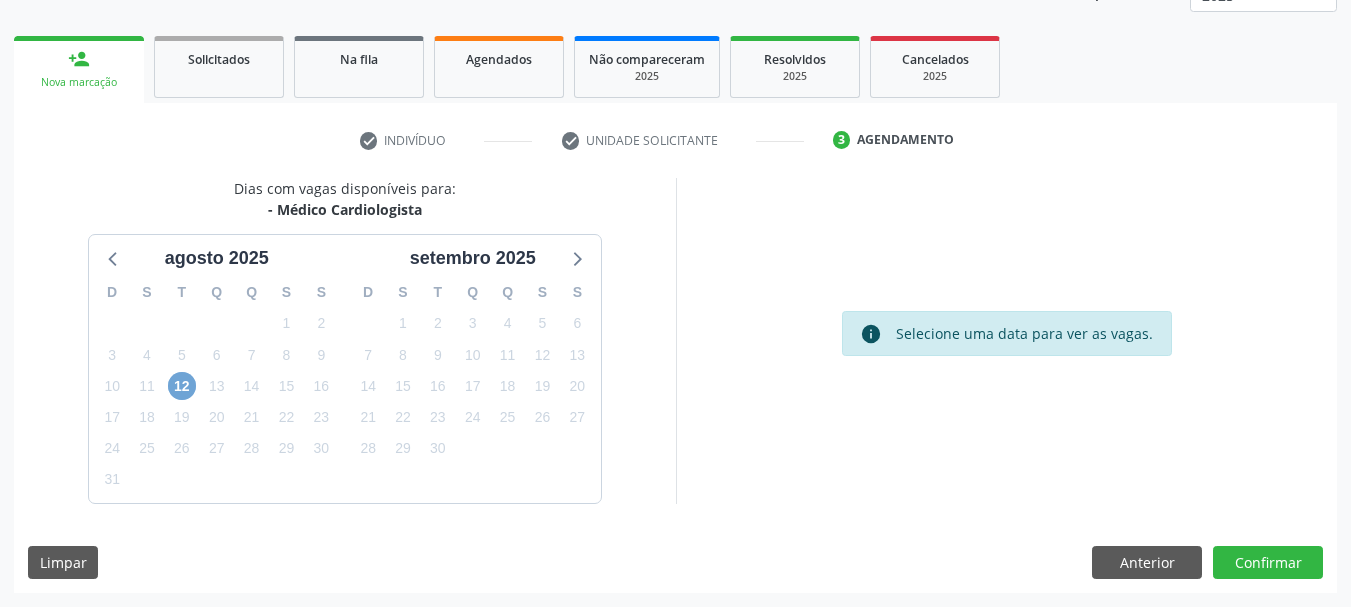 click on "12" at bounding box center [182, 386] 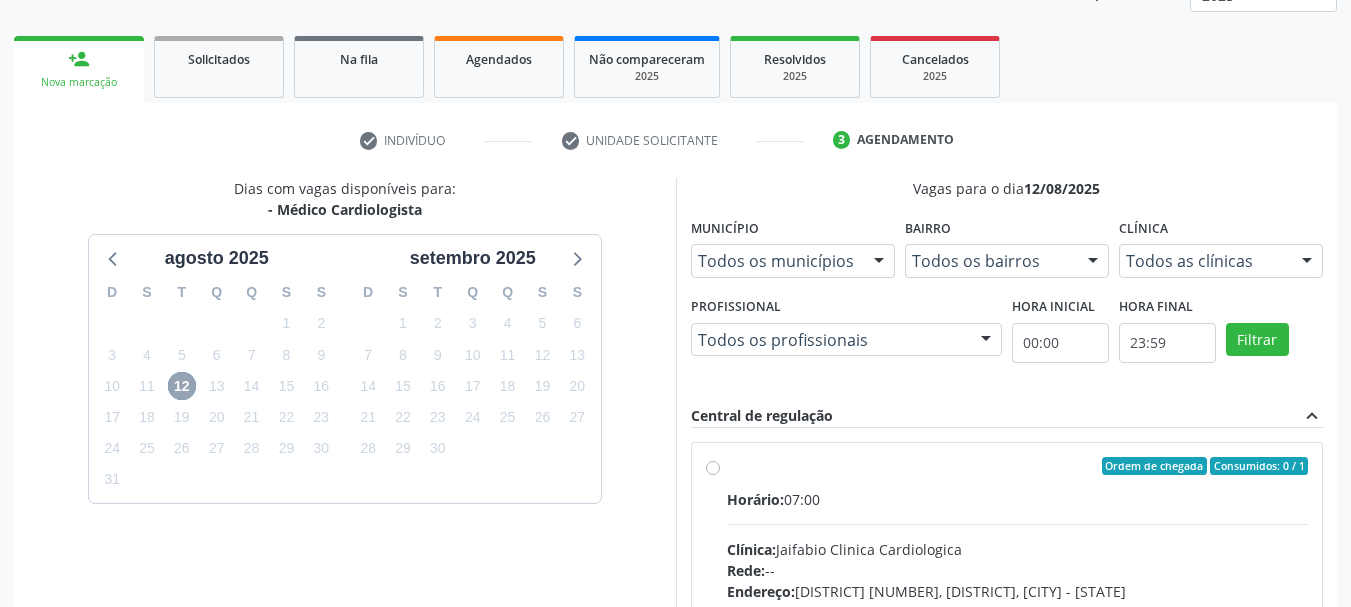 scroll, scrollTop: 463, scrollLeft: 0, axis: vertical 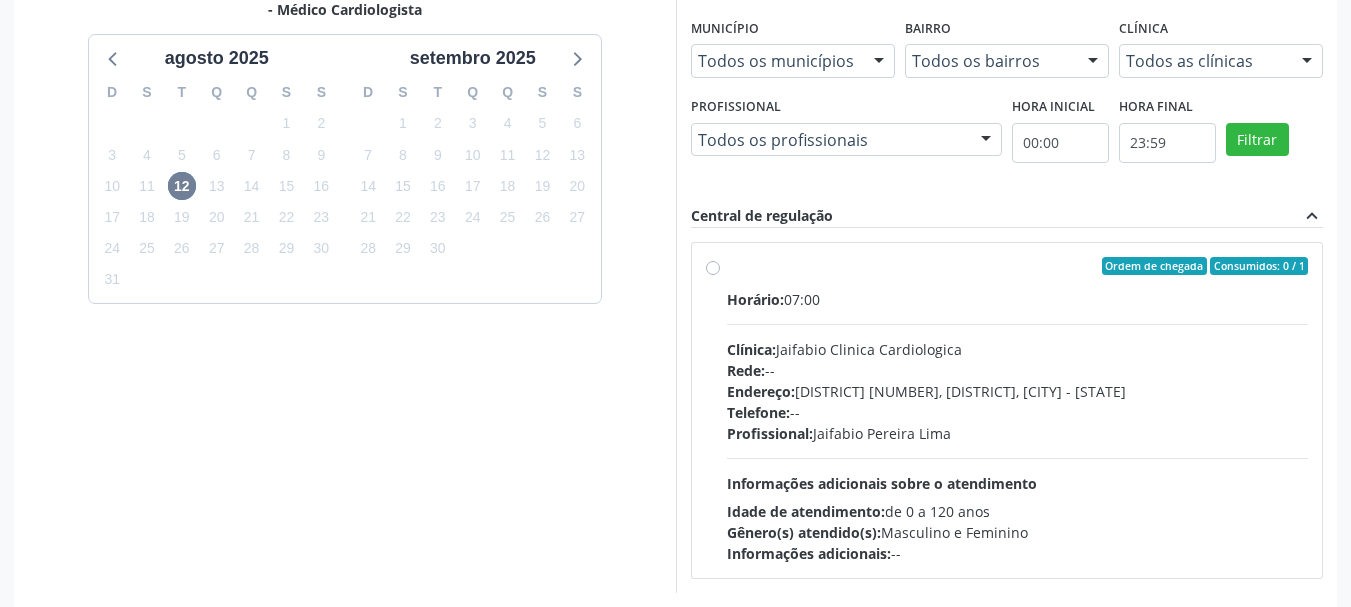 click on "Ordem de chegada
Consumidos: 0 / 1
Horário:   07:00
Clínica:  Jaifabio Clinica Cardiologica
Rede:
--
Endereço:   Sala 03 04 Terreo, nº 312, Nossa Senhora da Pen, Serra Talhada - PE
Telefone:   --
Profissional:
Jaifabio Pereira Lima
Informações adicionais sobre o atendimento
Idade de atendimento:
de 0 a 120 anos
Gênero(s) atendido(s):
Masculino e Feminino
Informações adicionais:
--" at bounding box center [1018, 410] 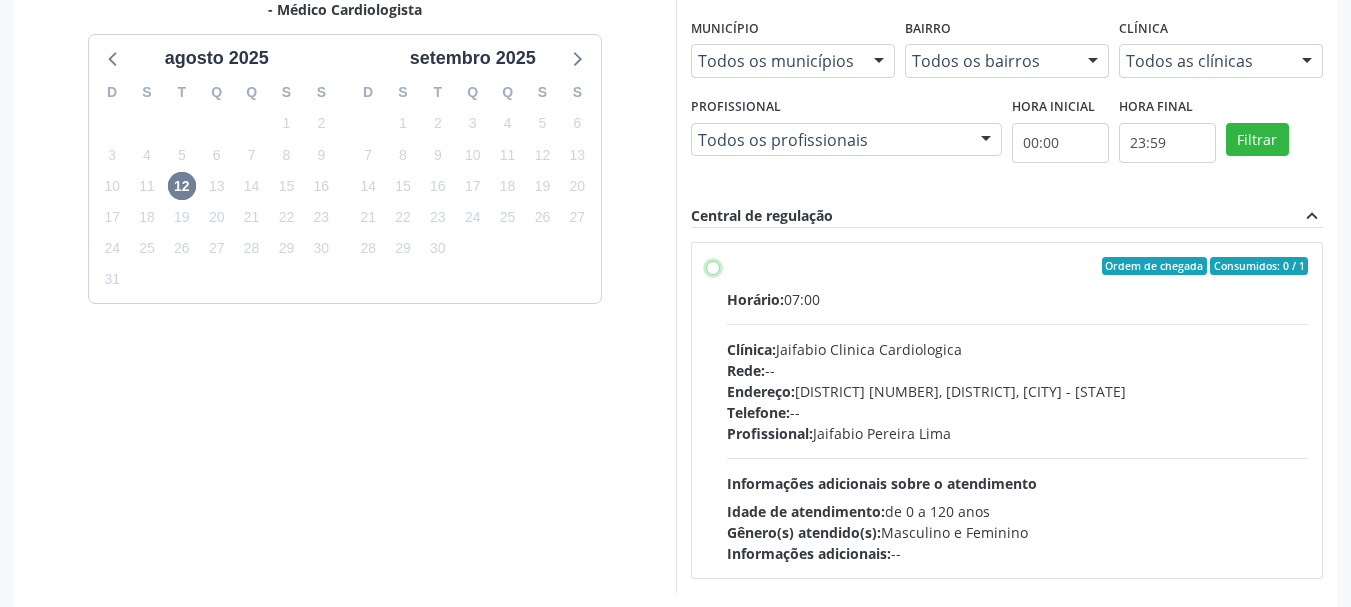 radio on "true" 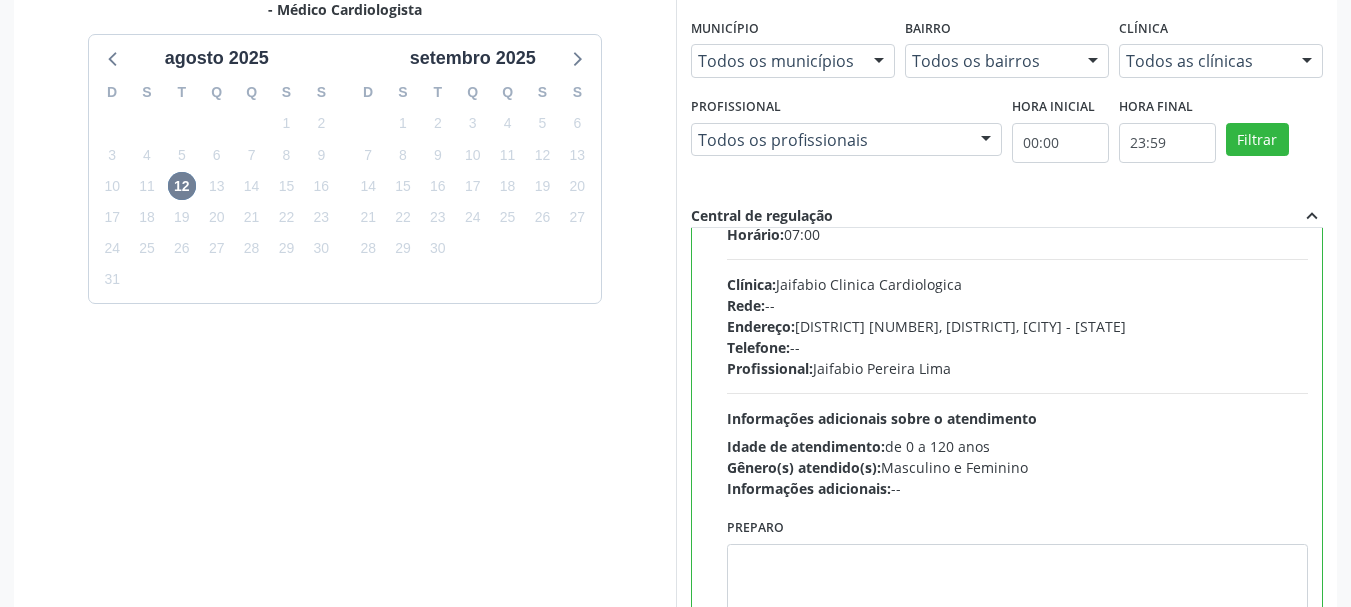 scroll, scrollTop: 99, scrollLeft: 0, axis: vertical 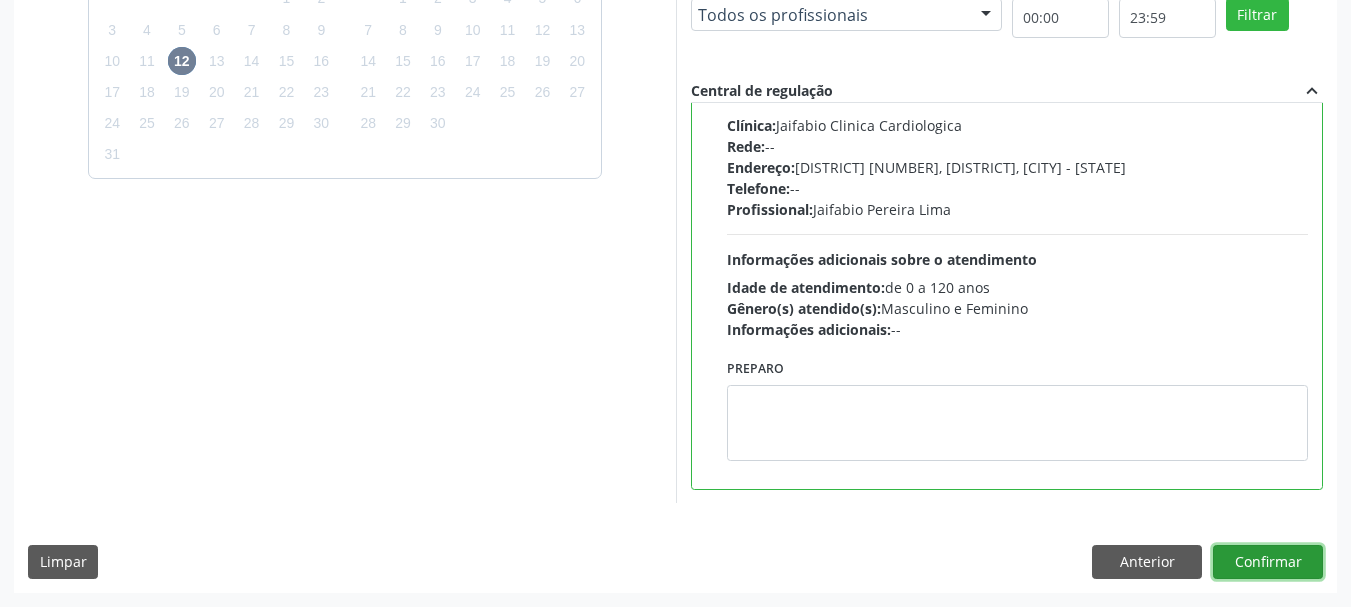 click on "Confirmar" at bounding box center (1268, 562) 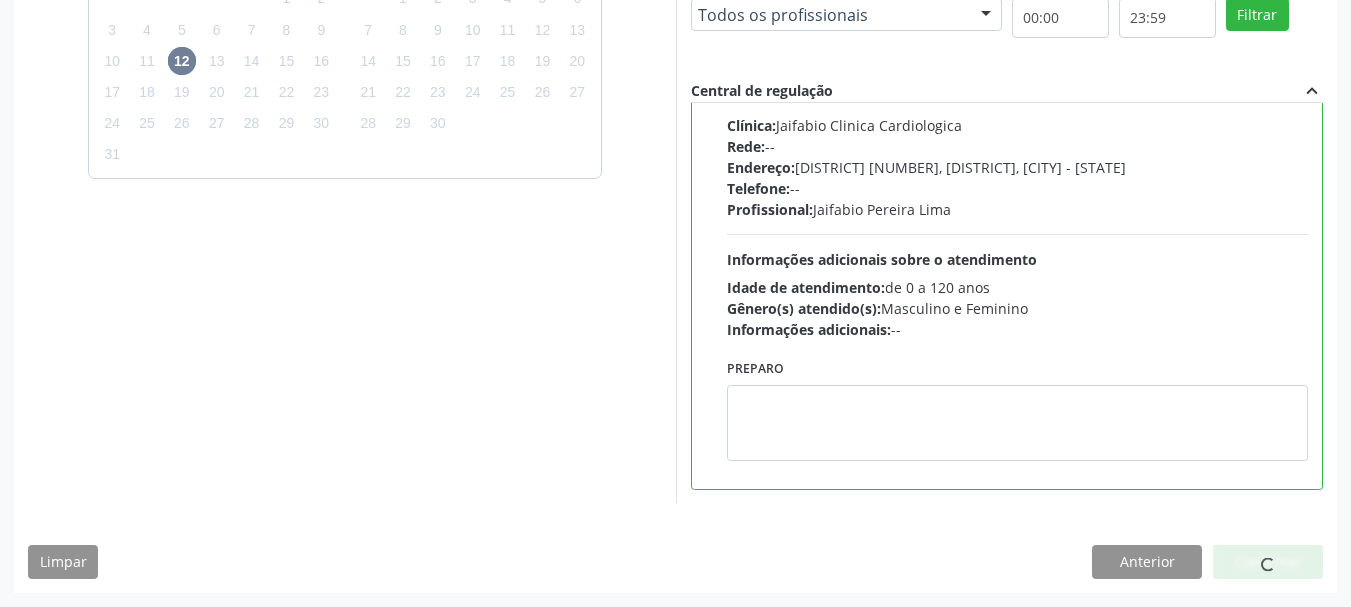 scroll, scrollTop: 60, scrollLeft: 0, axis: vertical 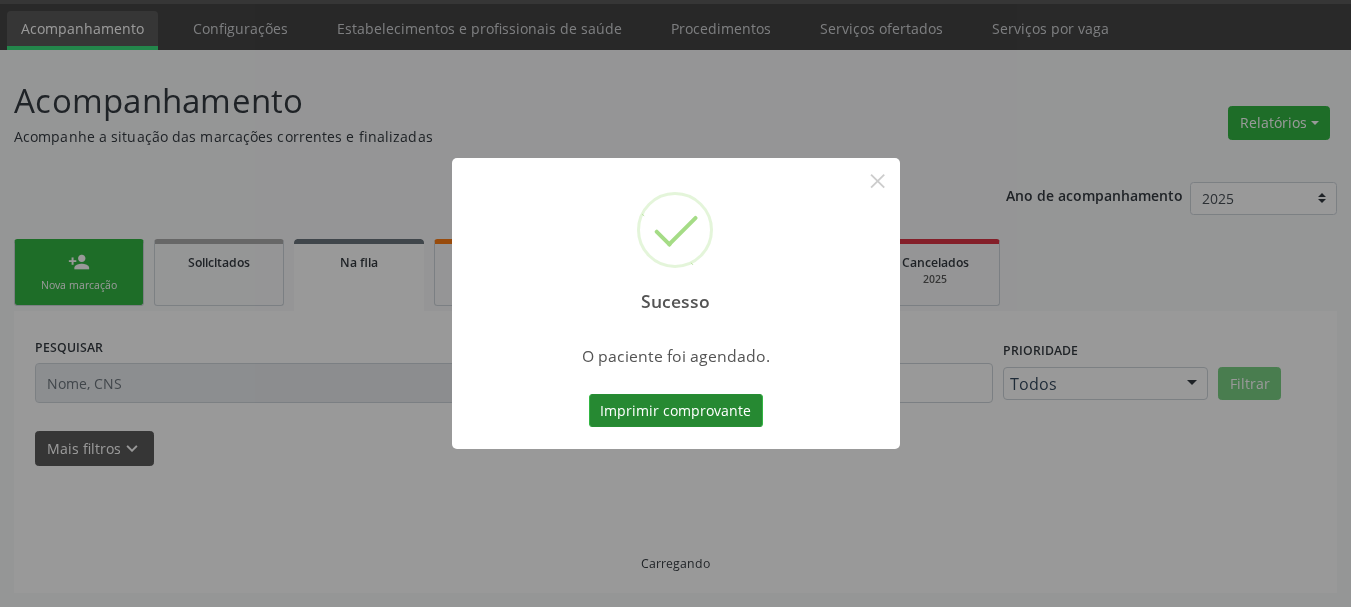 click on "Imprimir comprovante" at bounding box center (676, 411) 